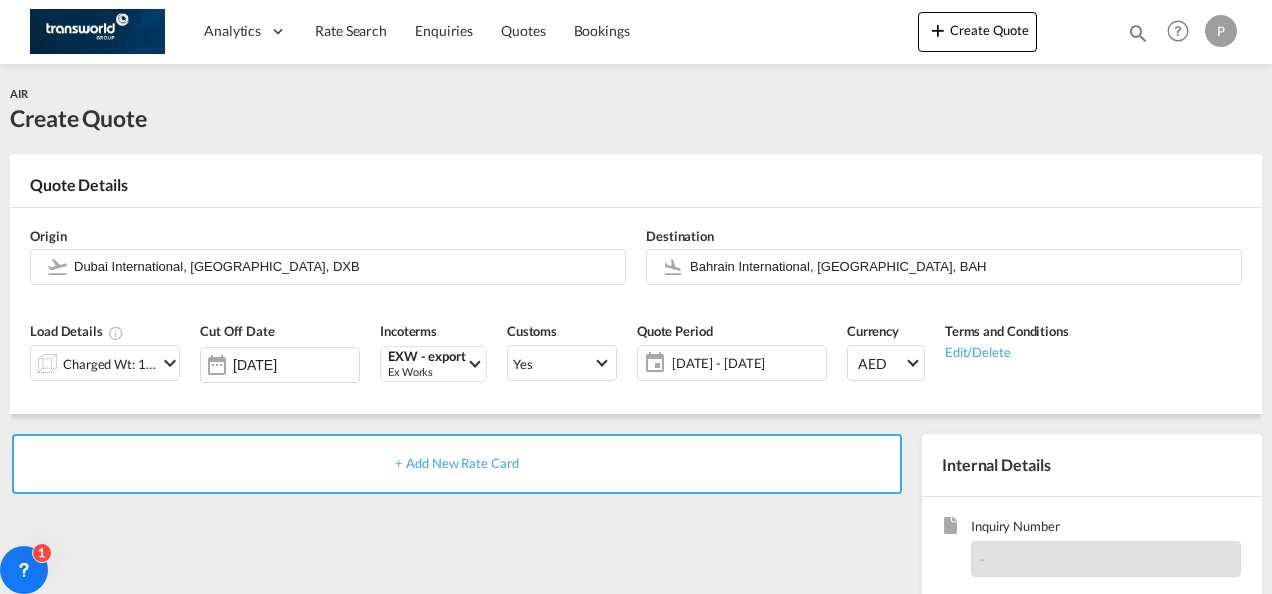 scroll, scrollTop: 0, scrollLeft: 0, axis: both 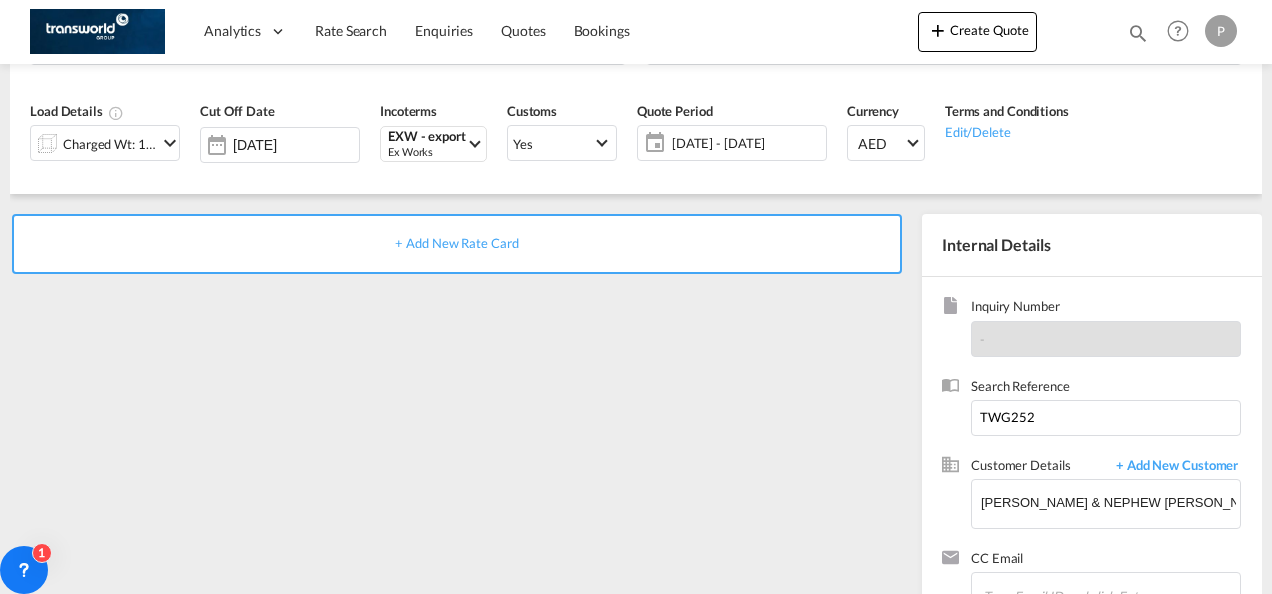 click on "Create Quote" at bounding box center [977, 32] 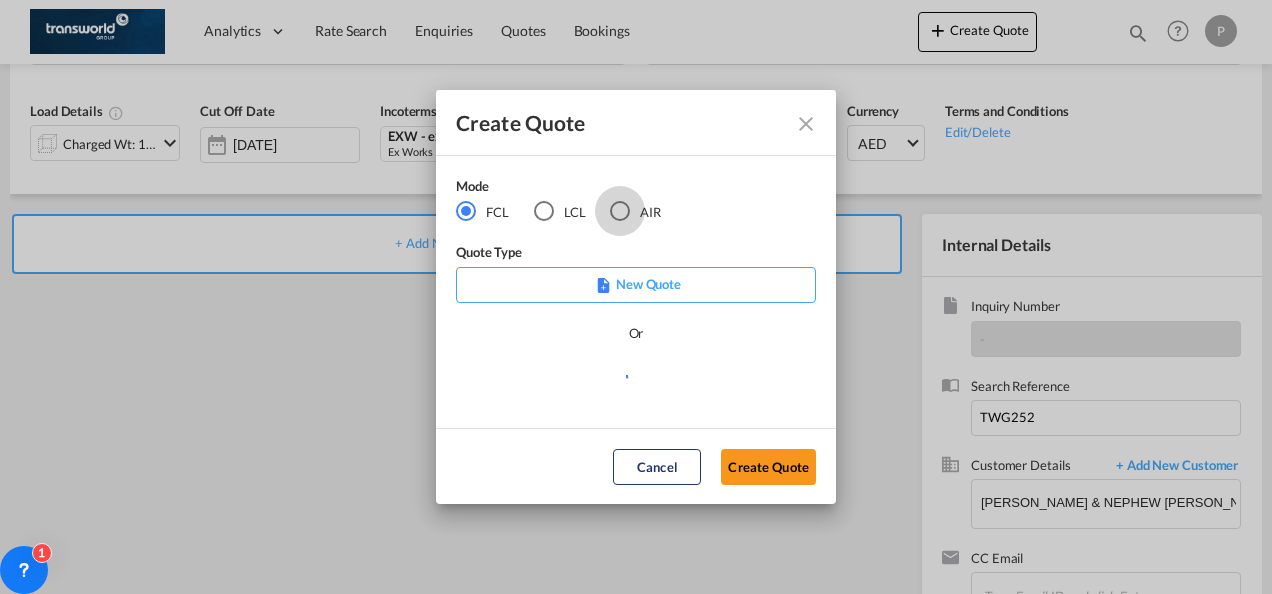 click at bounding box center (620, 211) 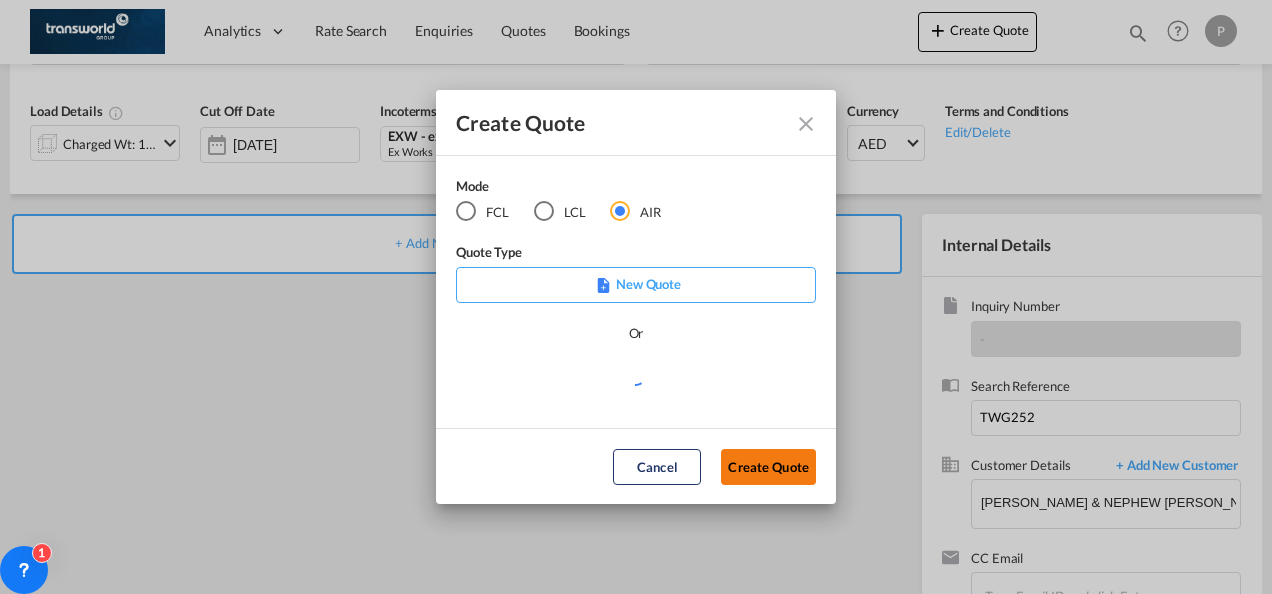 click on "Create Quote" 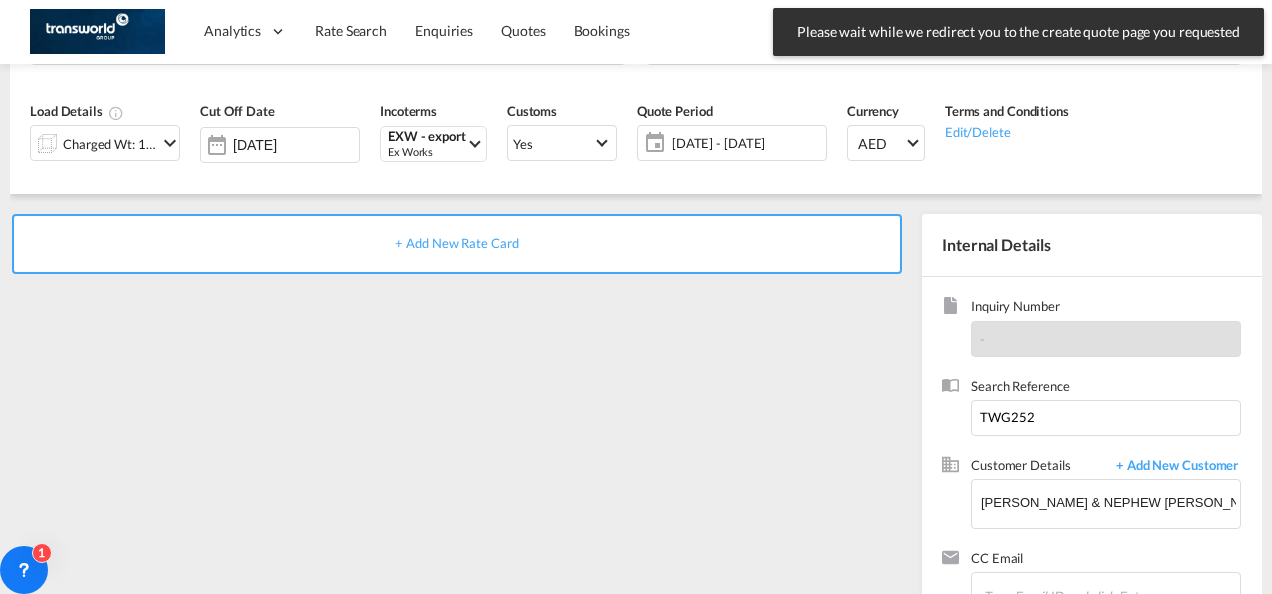 scroll, scrollTop: 0, scrollLeft: 0, axis: both 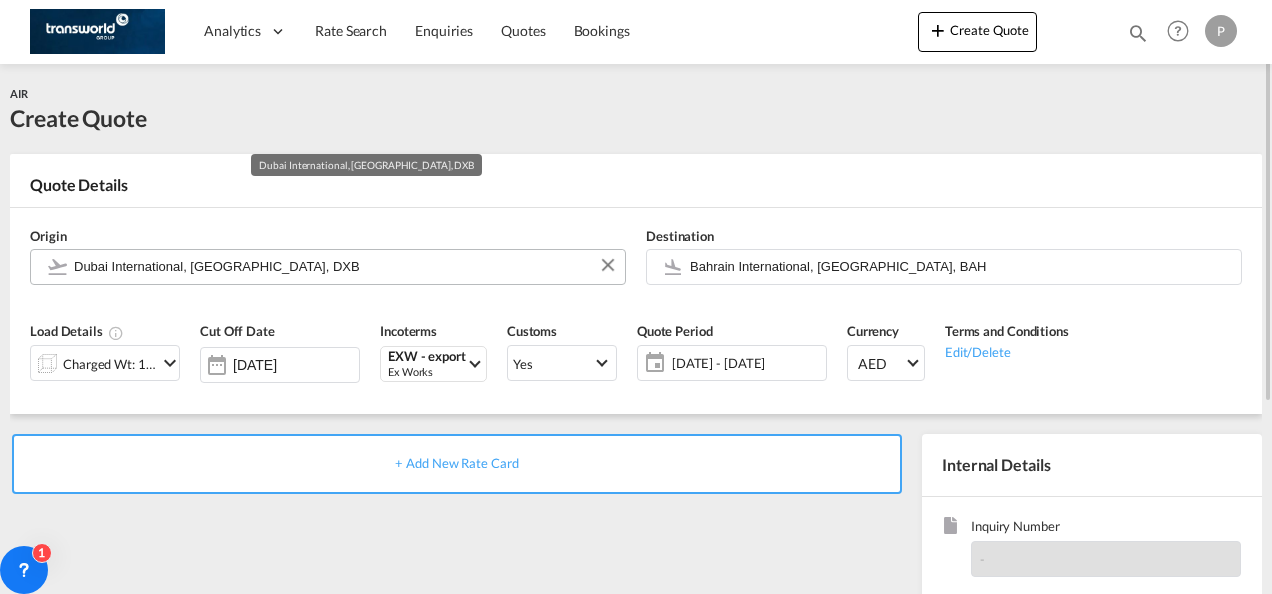 click on "Dubai International, [GEOGRAPHIC_DATA], DXB" at bounding box center (344, 266) 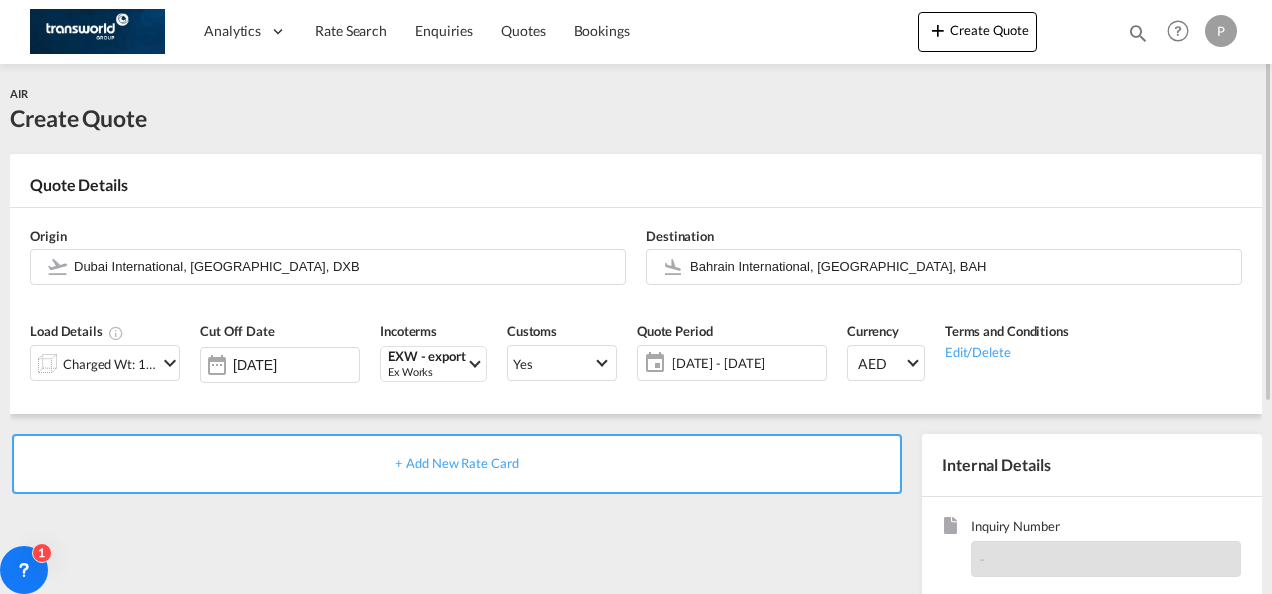 click at bounding box center [170, 363] 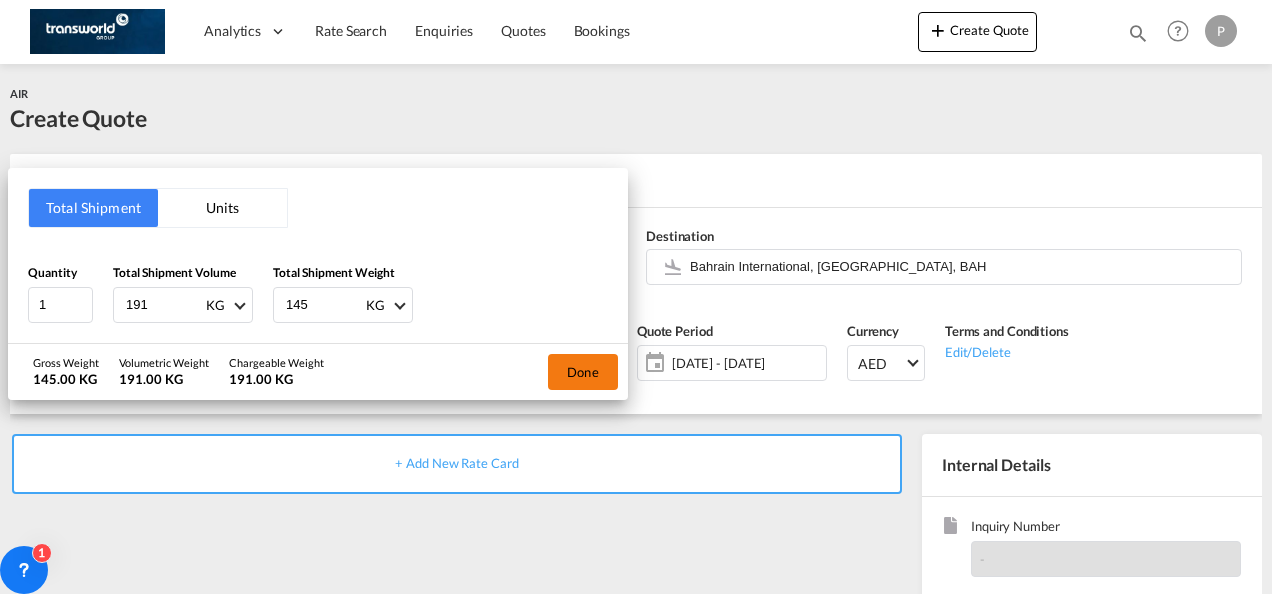 click on "Done" at bounding box center [583, 372] 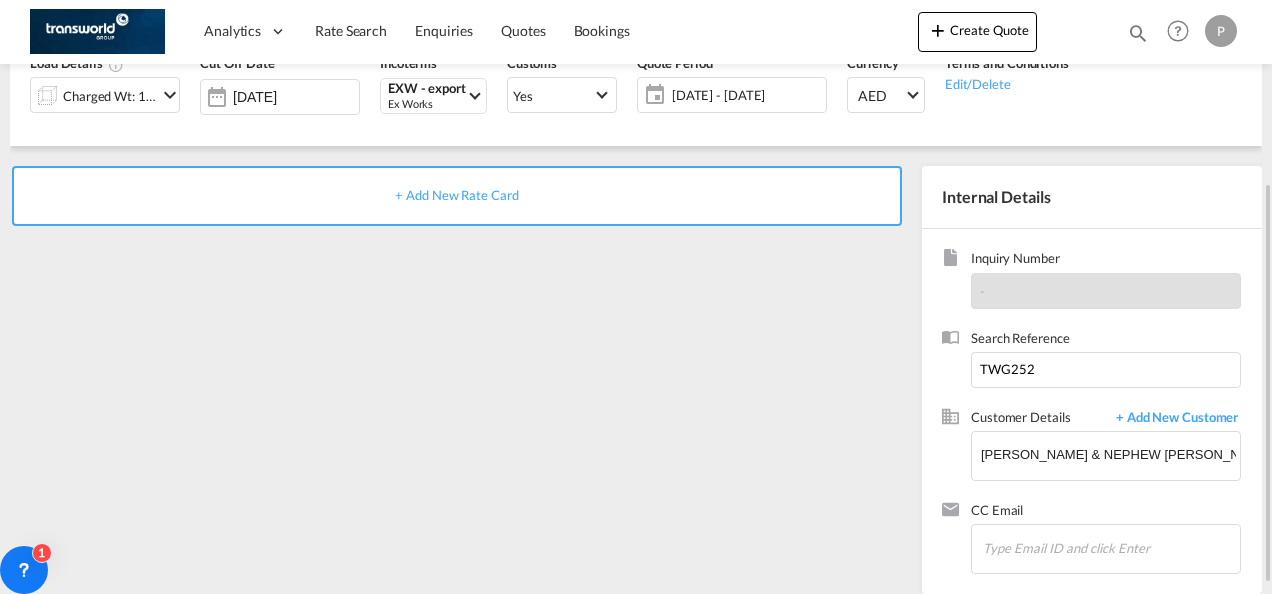 scroll, scrollTop: 269, scrollLeft: 0, axis: vertical 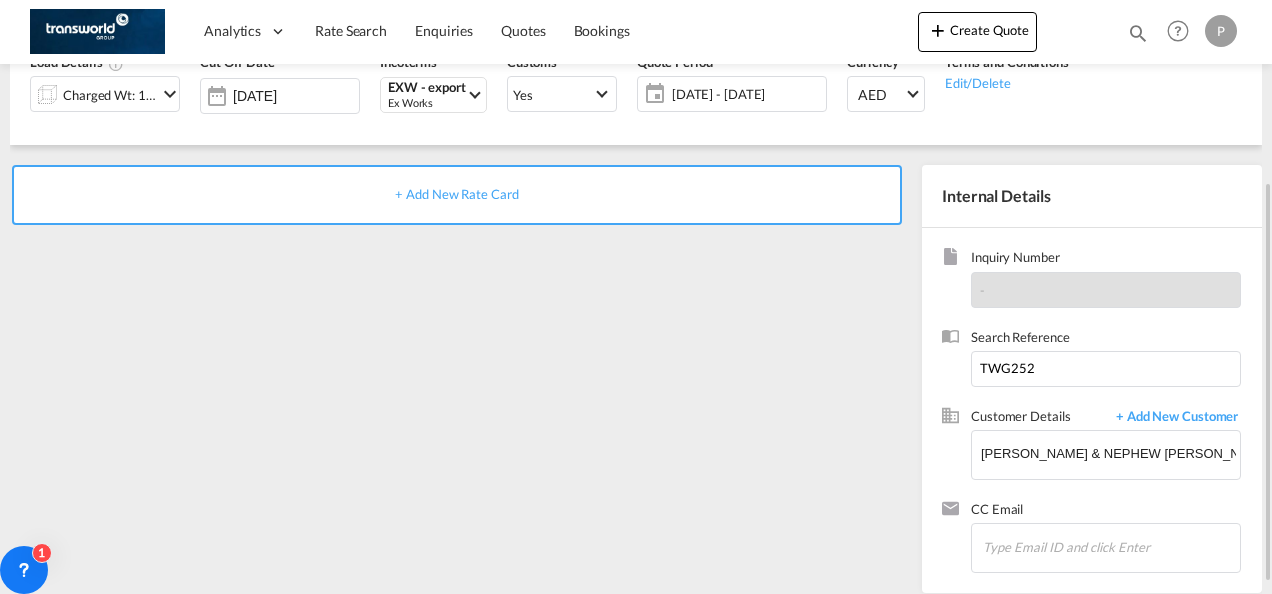 click on "+ Add New Rate Card" at bounding box center [456, 194] 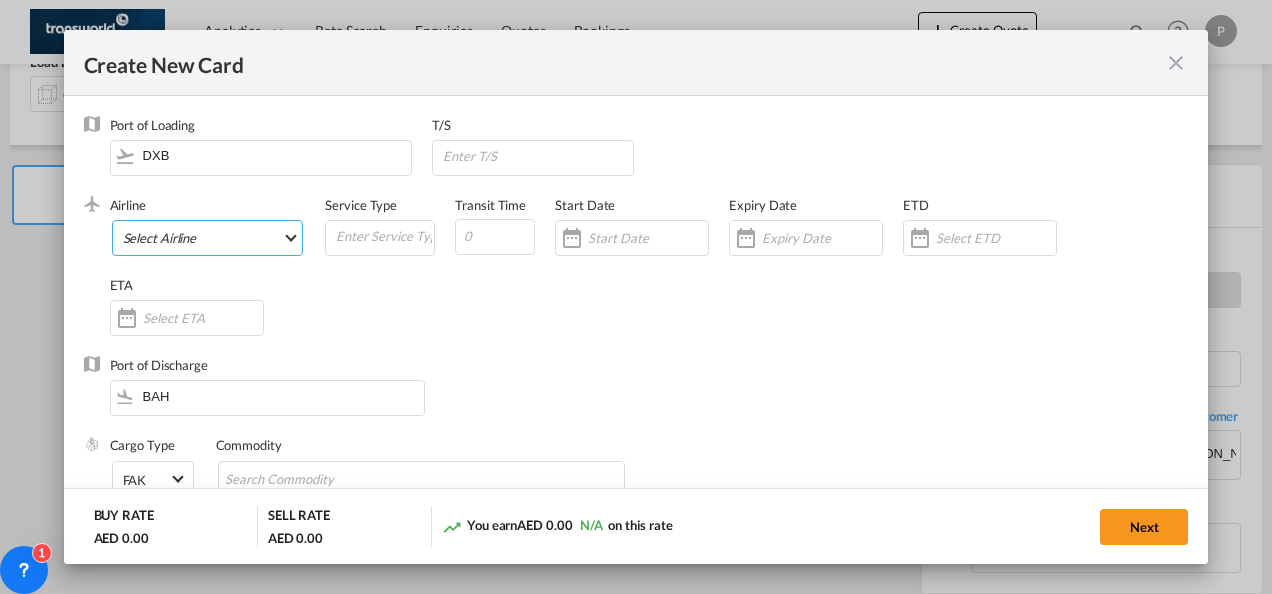 click on "Select Airline
AIR EXPRESS S.A. (1166- / -)
CMA CGM Air Cargo (1140-2C / -)
DDWL Logistics (1138-AU / -)
Fast Logistics (1150-AE / -)
NFS Airfreight (1137-NL / -)
PROAIR (1135-DE / -)
Transportdeal WW (1141-SE / -)
21 Air LLC (964-2I*-681-US / 681)
40-Mile Air, Ltd. (145-Q5* / -)
8165343 Canada Inc. dba Air Canada Rouge (164-RV / -)
9 Air Co Ltd (793-AQ-902-CN / 902)
9G Rail Limited (1101-9G* / -)
A.P.G. Distribution System (847-A1 / -)
AB AVIATION (821-Y6 / -)
ABC Aerolineas S.A. de C.V. (935-4O*-837-MX / 837)
ABSA  -  Aerolinhas Brasileiras S.A dba LATAM Cargo [GEOGRAPHIC_DATA] (95-M3-549-BR / 549)
ABX Air, Inc. (32-GB-832-US / 832)
AccesRail and Partner Railways (772-9B* / -)
ACE Belgium Freighters S.A. (222-X7-744-BE / 744)
ACP fly (1147-PA / -)
ACT Havayollari A.S. (624-9T*-556-TR / 556)
Adria Airways (JP / -)
Advanced Air, LLC (1055-AN / -)
Aegean Airlines (575-A3-390-GR / 390)
[PERSON_NAME], LLC dba Aloha Air Cargo (427-KH-687-US / 687)
Aer Lingus Limited (369-EI-53-IE / 53)" at bounding box center (208, 238) 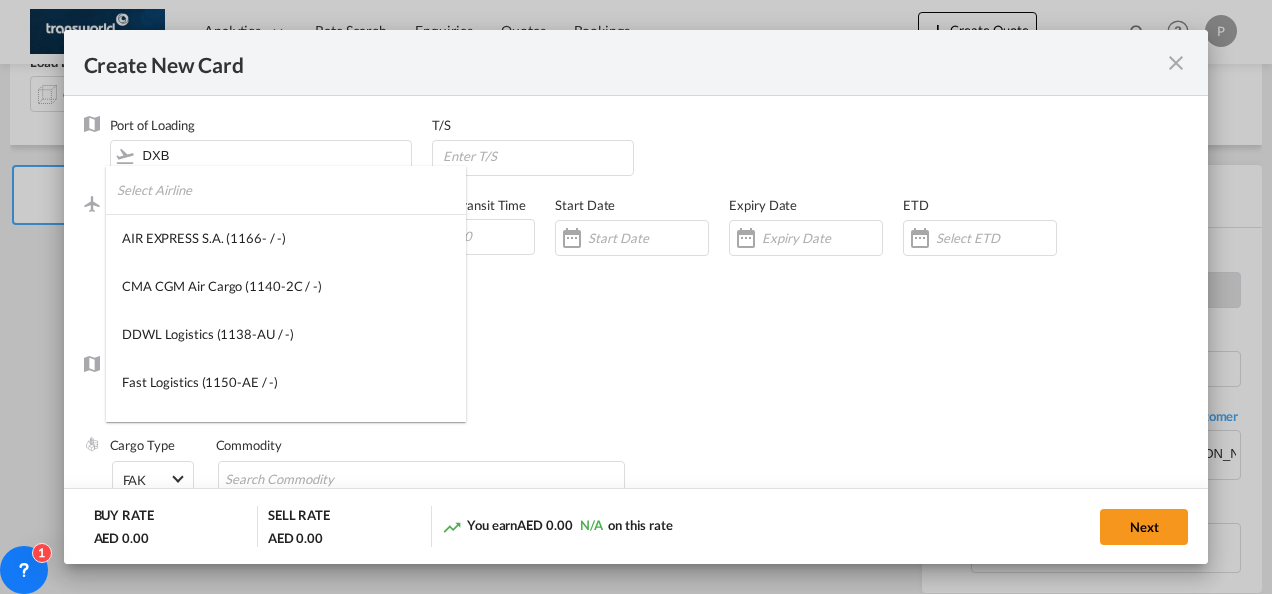 click at bounding box center (291, 190) 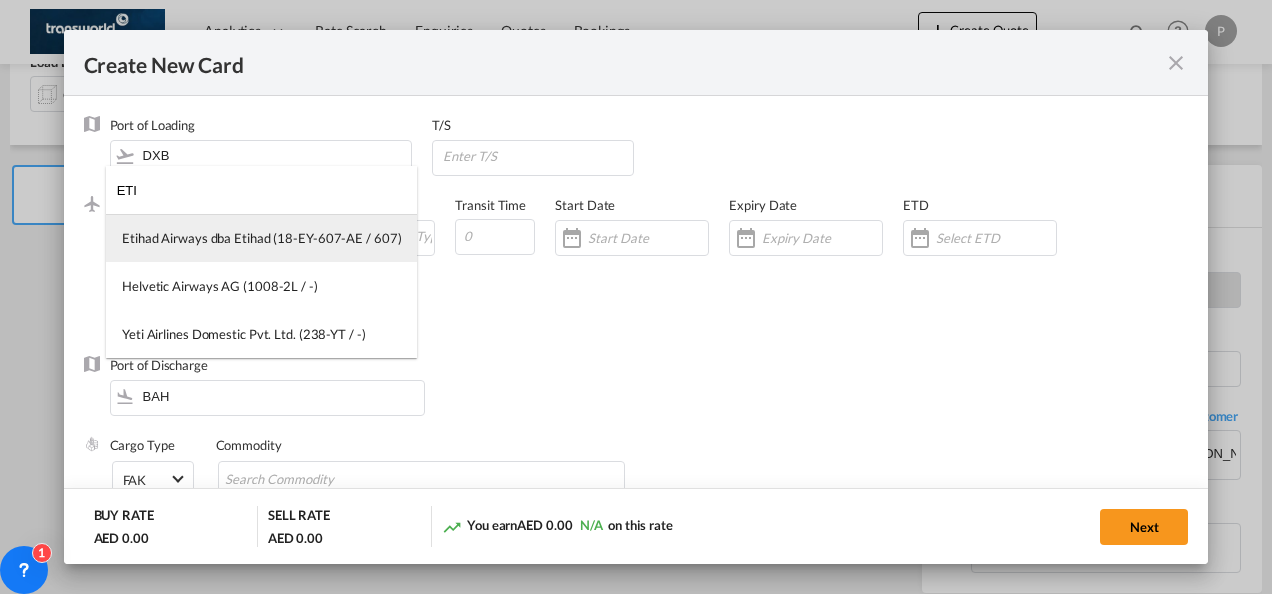 type on "ETI" 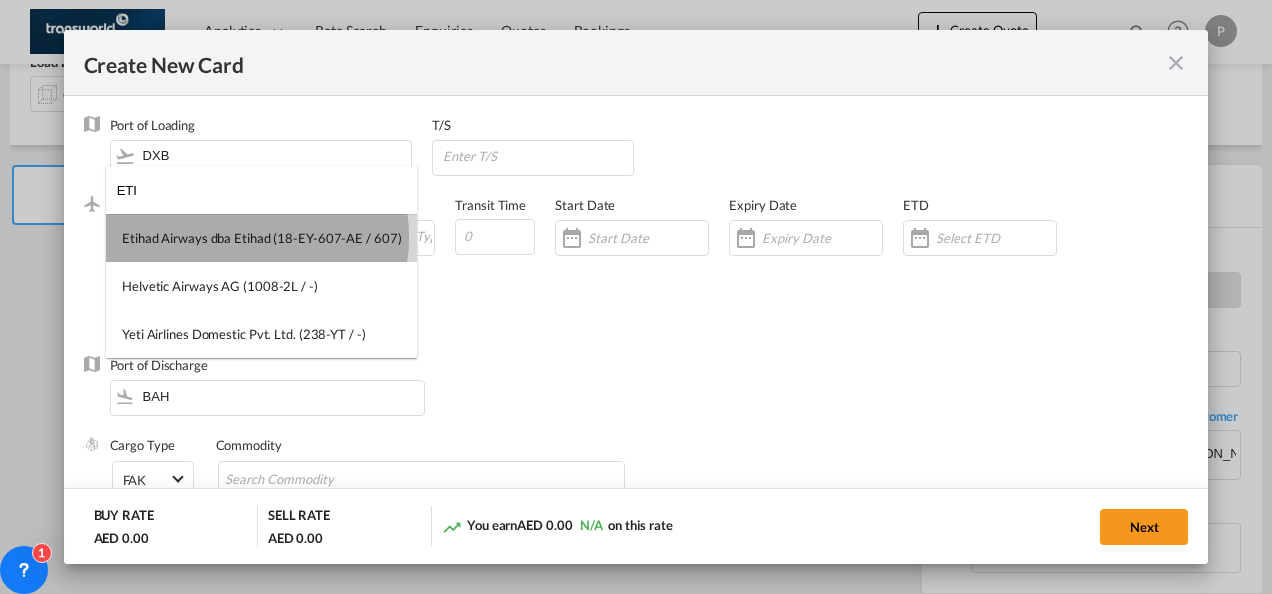 click on "Etihad Airways dba Etihad (18-EY-607-AE / 607)" at bounding box center [261, 238] 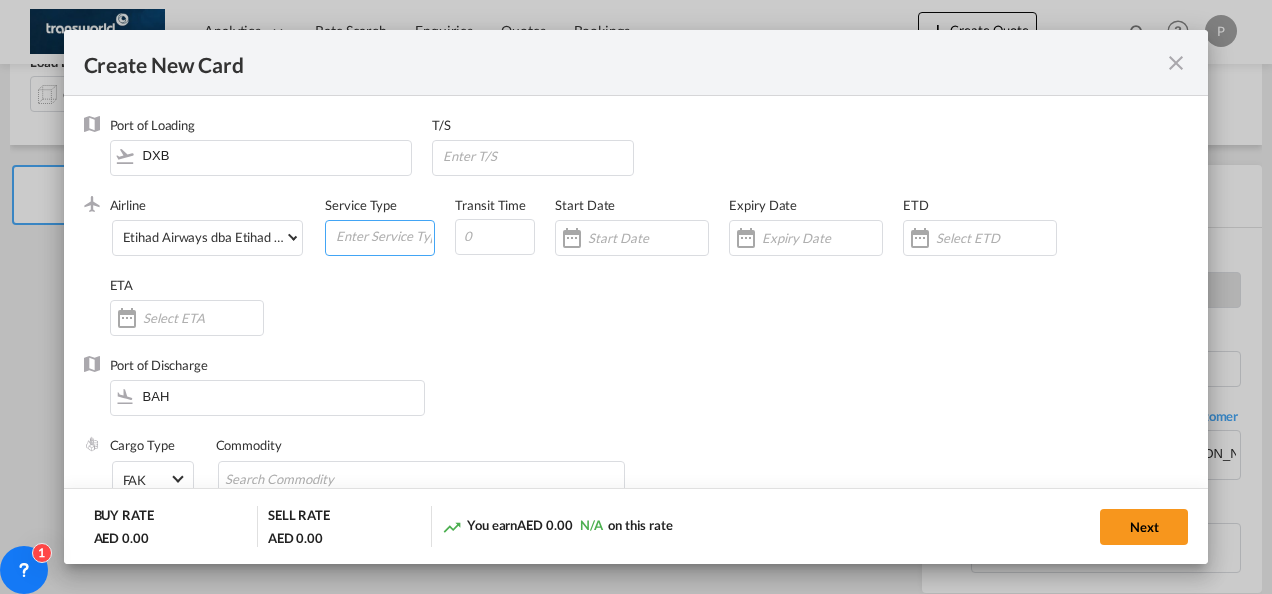 click at bounding box center [384, 236] 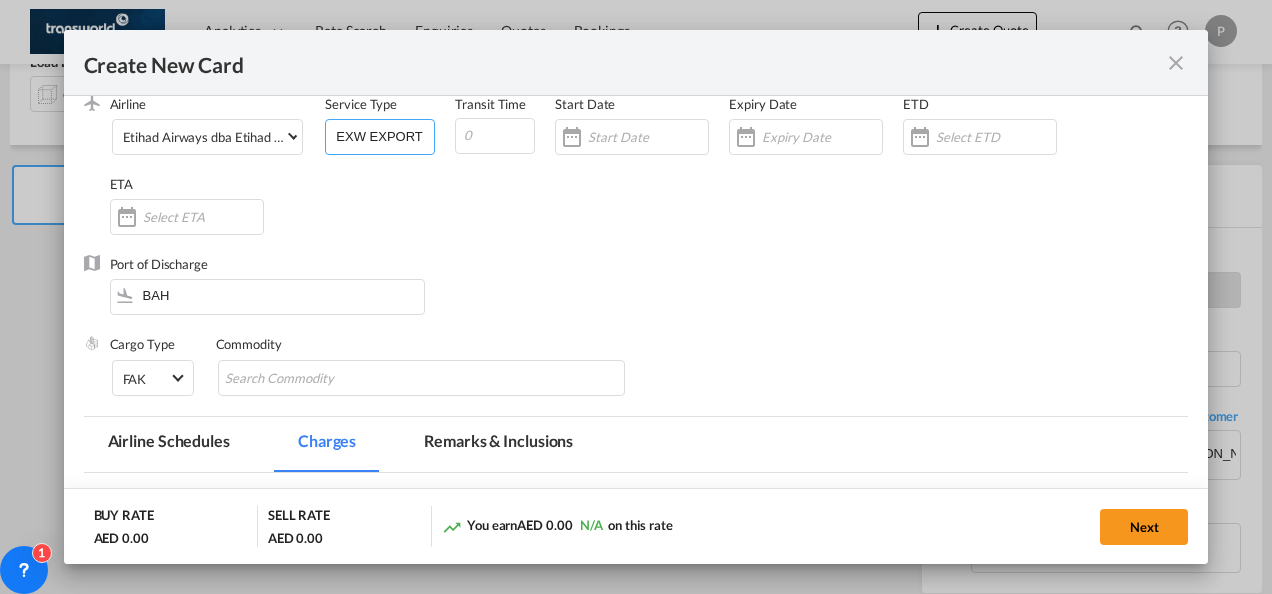 scroll, scrollTop: 105, scrollLeft: 0, axis: vertical 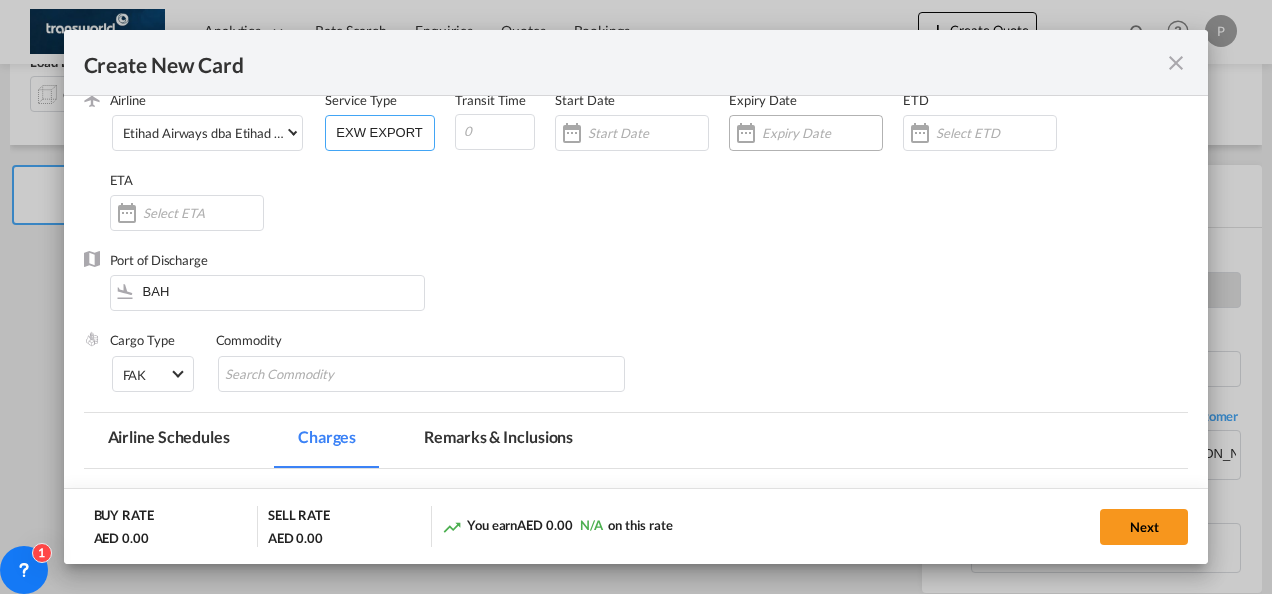 type on "EXW EXPORT" 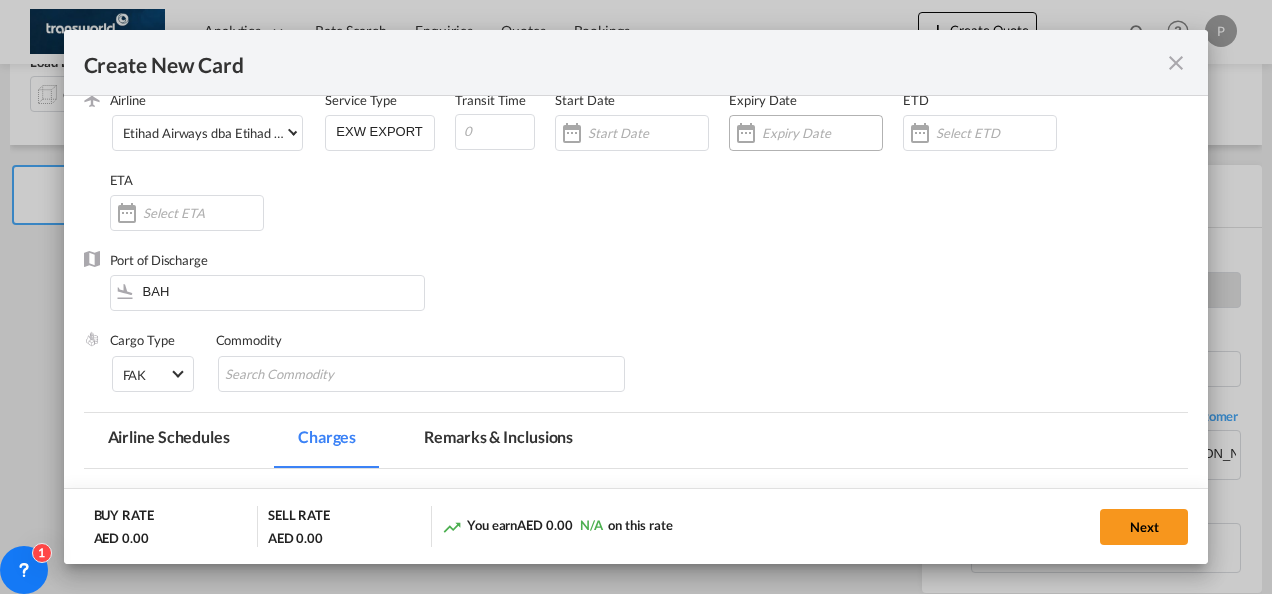 click at bounding box center [822, 133] 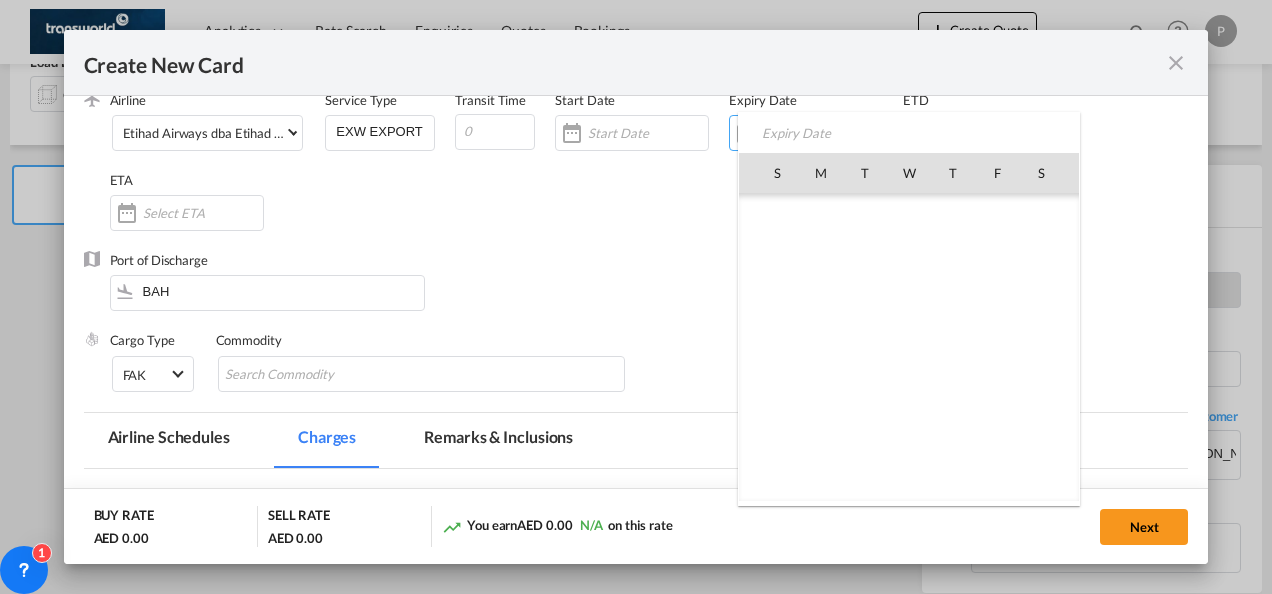 scroll, scrollTop: 462690, scrollLeft: 0, axis: vertical 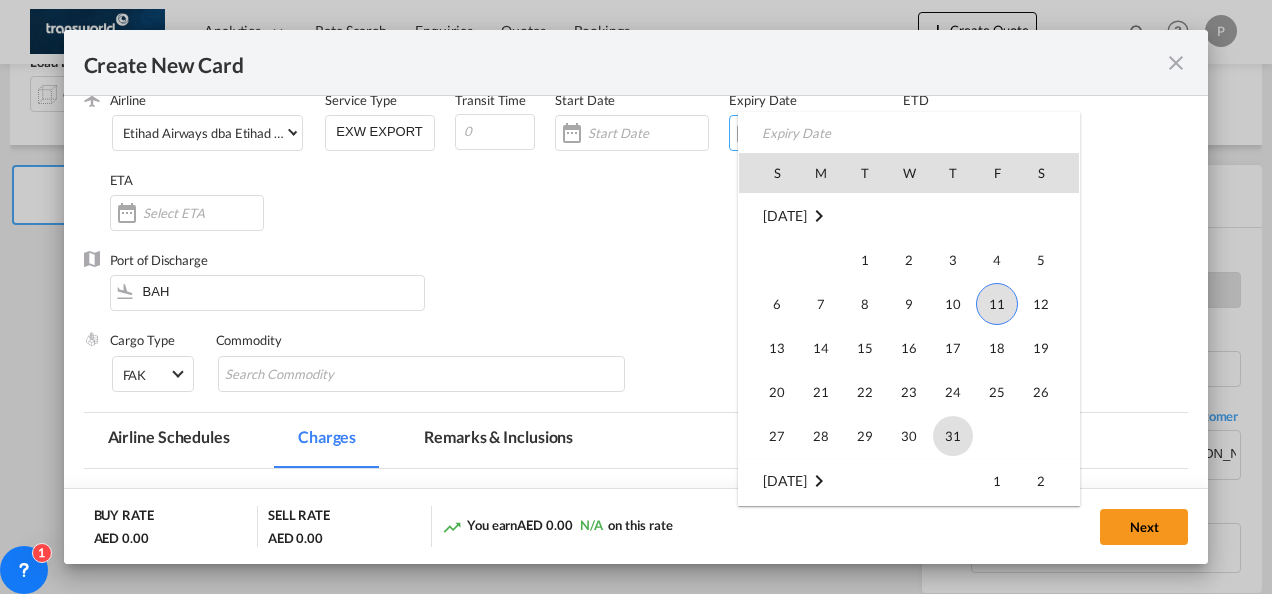 click on "31" at bounding box center [953, 436] 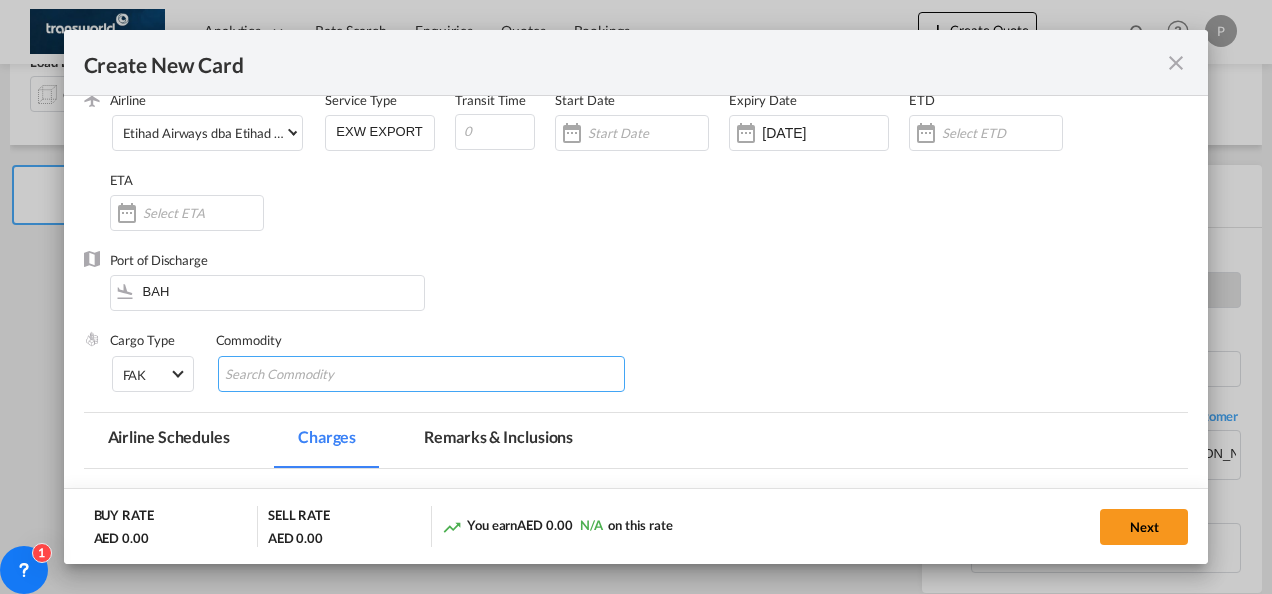 click at bounding box center [422, 374] 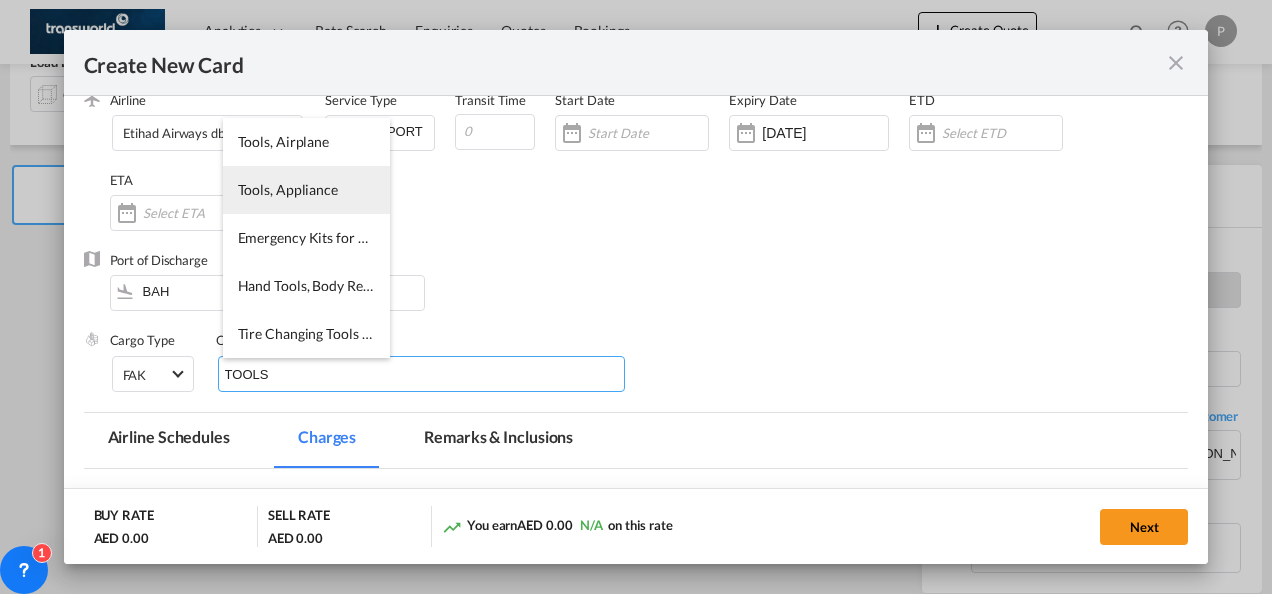 type on "TOOLS" 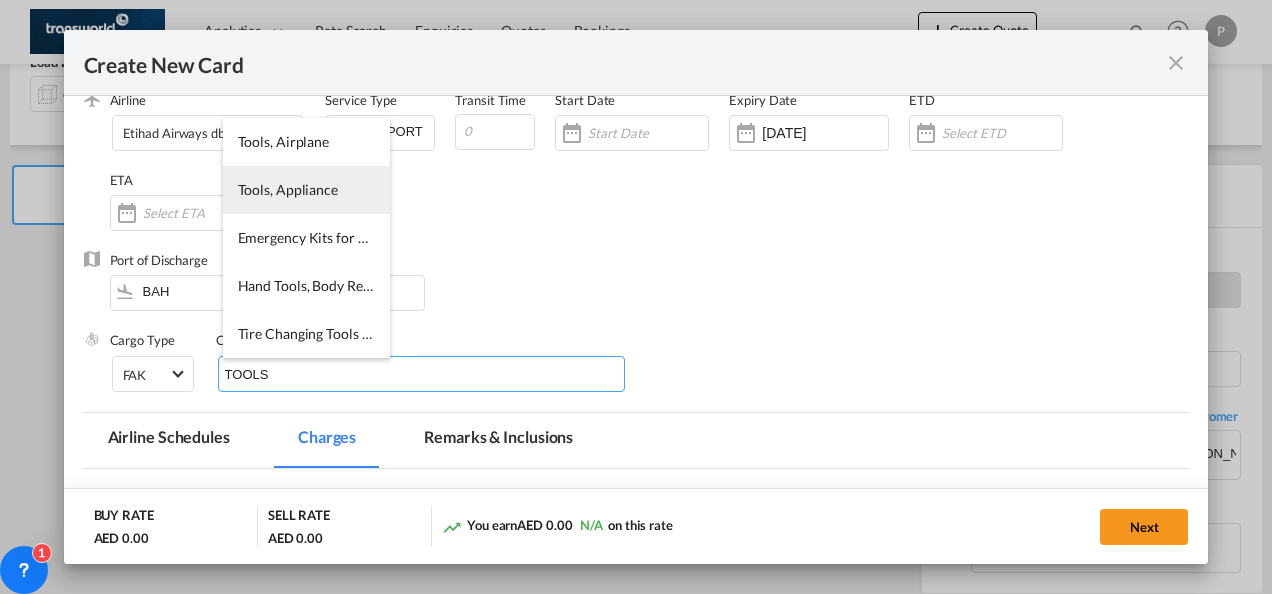 click on "Tools, Appliance" at bounding box center (288, 189) 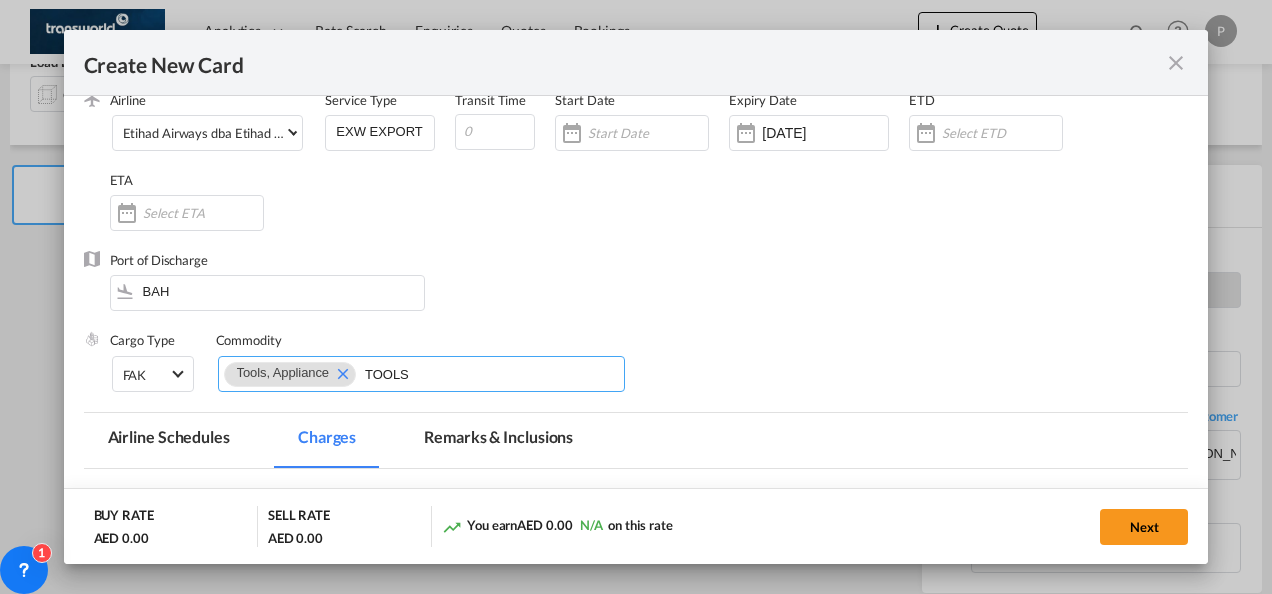 type 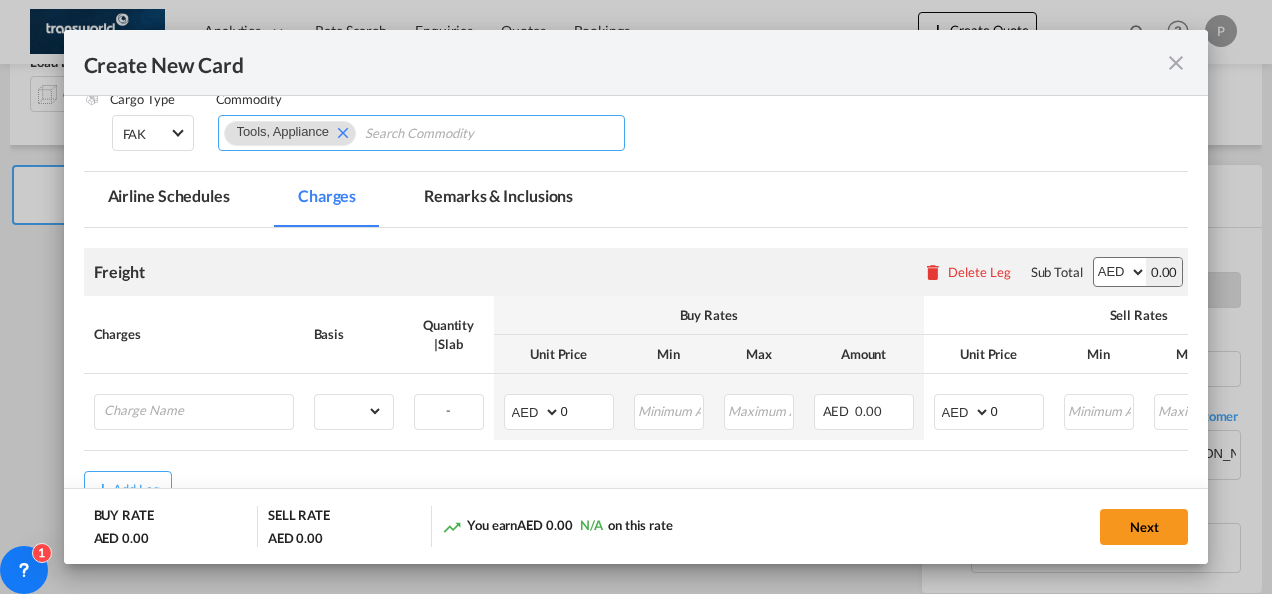 scroll, scrollTop: 349, scrollLeft: 0, axis: vertical 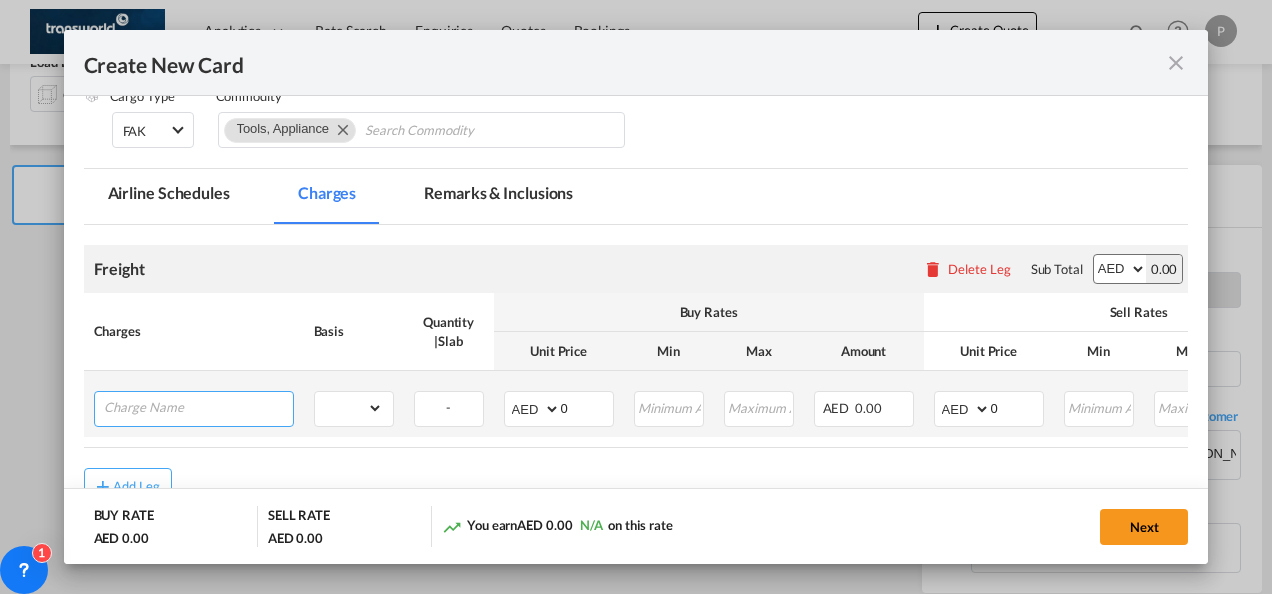 click at bounding box center [198, 407] 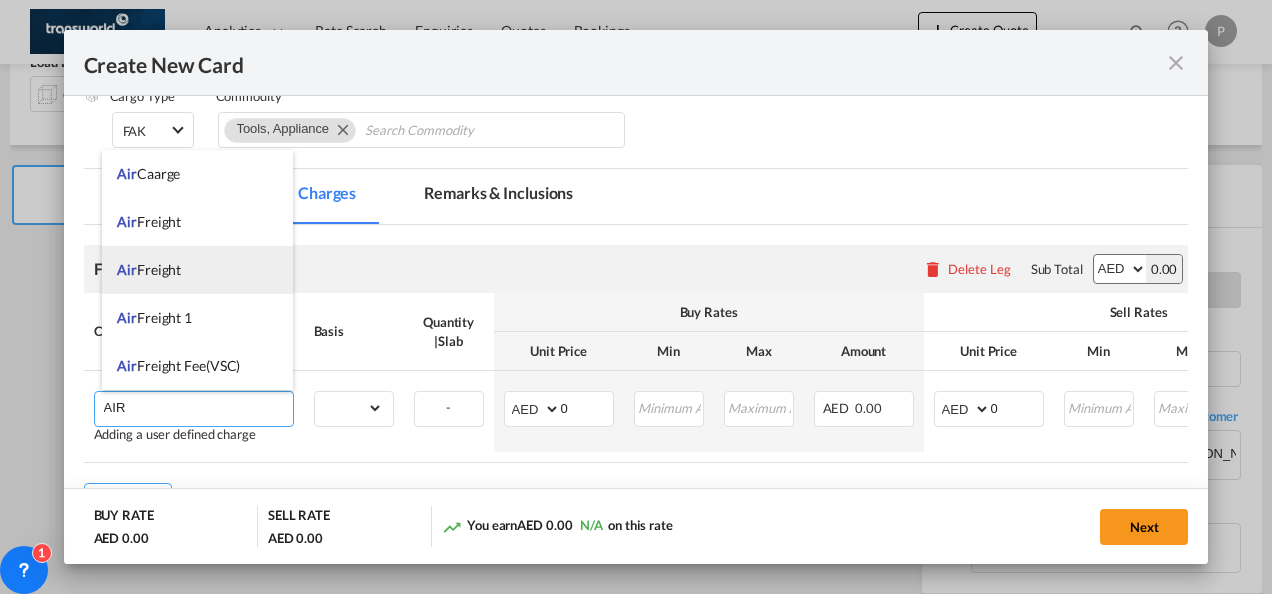 click on "Air  Freight" at bounding box center (197, 270) 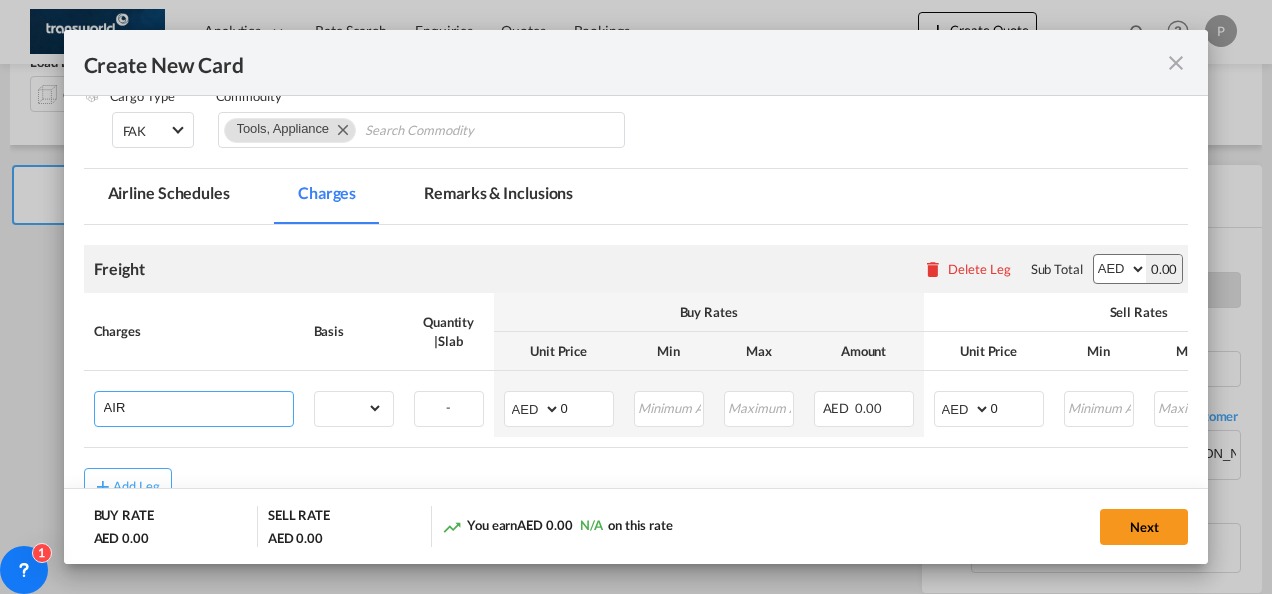 type on "Air Freight" 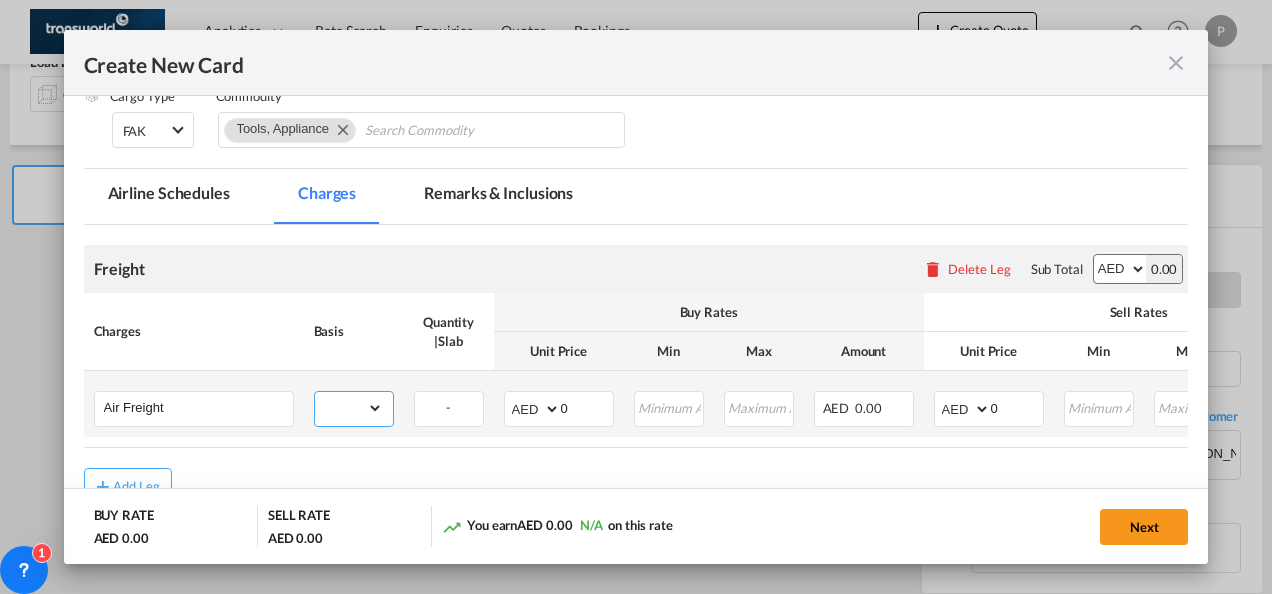 click on "gross_weight
volumetric_weight
per_shipment
per_bl
per_km
% on air freight
per_hawb
per_kg
per_pallet
per_carton
flat
chargeable_weight
per_ton
per_cbm
per_hbl
per_w/m
per_awb
per_sbl
per shipping bill
per_quintal
per_lbs
per_vehicle
per_shift
per_invoice
per_package
per_day
per_revalidation
per_declaration
per_document
per clearance" at bounding box center (349, 408) 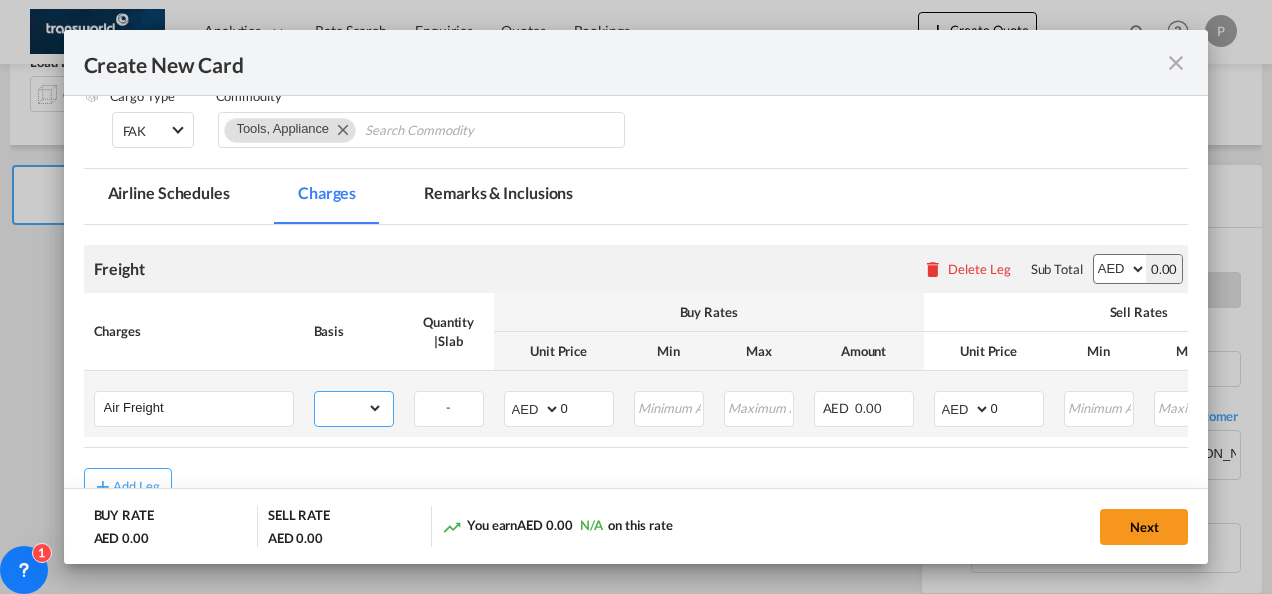 select on "per_shipment" 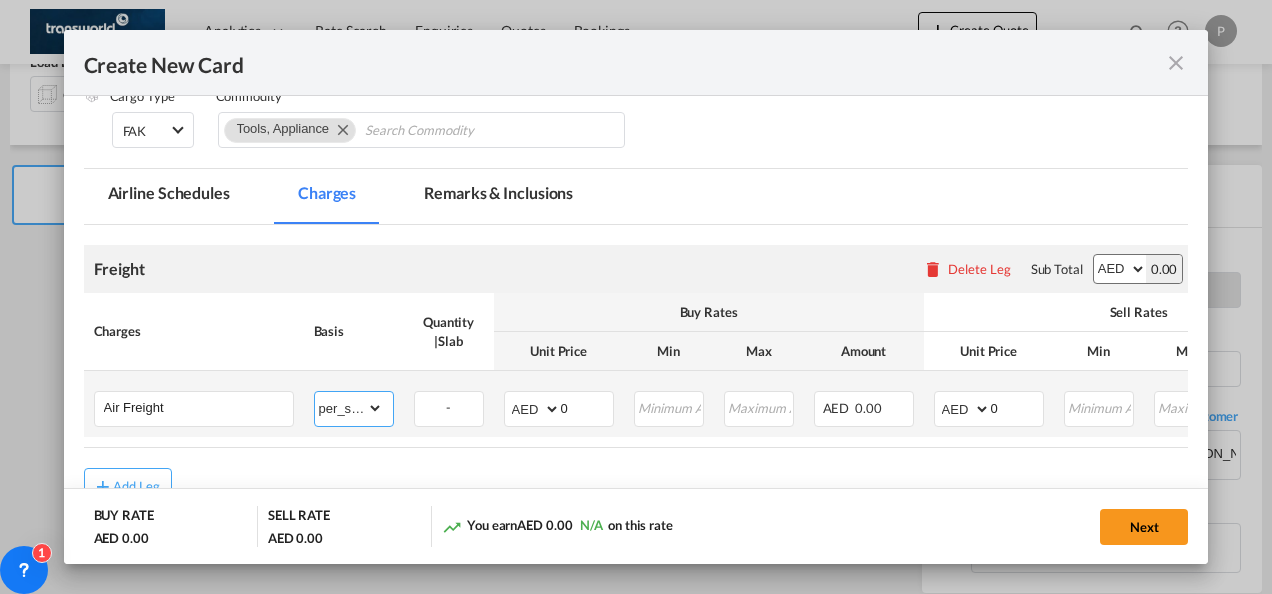 click on "gross_weight
volumetric_weight
per_shipment
per_bl
per_km
% on air freight
per_hawb
per_kg
per_pallet
per_carton
flat
chargeable_weight
per_ton
per_cbm
per_hbl
per_w/m
per_awb
per_sbl
per shipping bill
per_quintal
per_lbs
per_vehicle
per_shift
per_invoice
per_package
per_day
per_revalidation
per_declaration
per_document
per clearance" at bounding box center [349, 408] 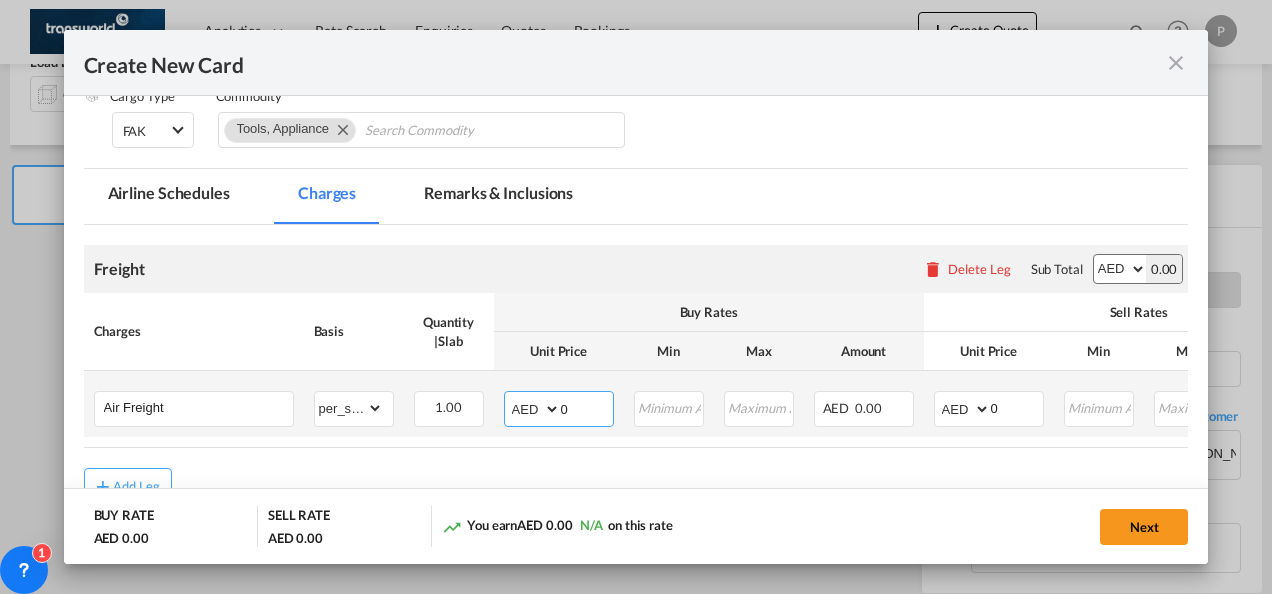 click on "0" at bounding box center [587, 407] 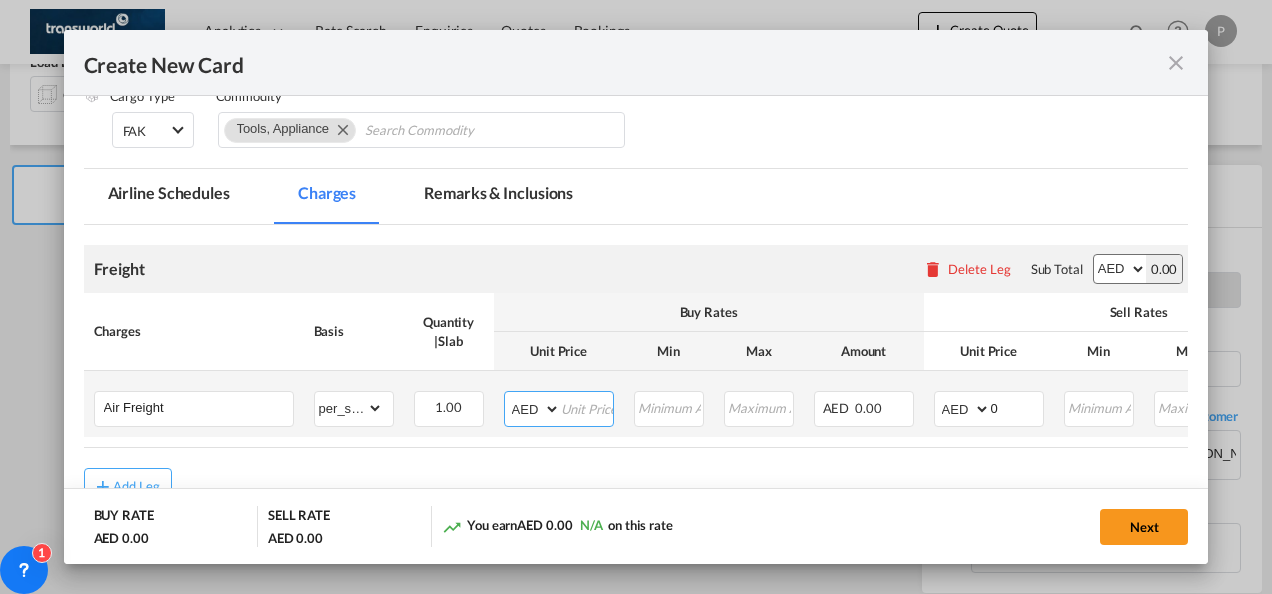 click at bounding box center [587, 407] 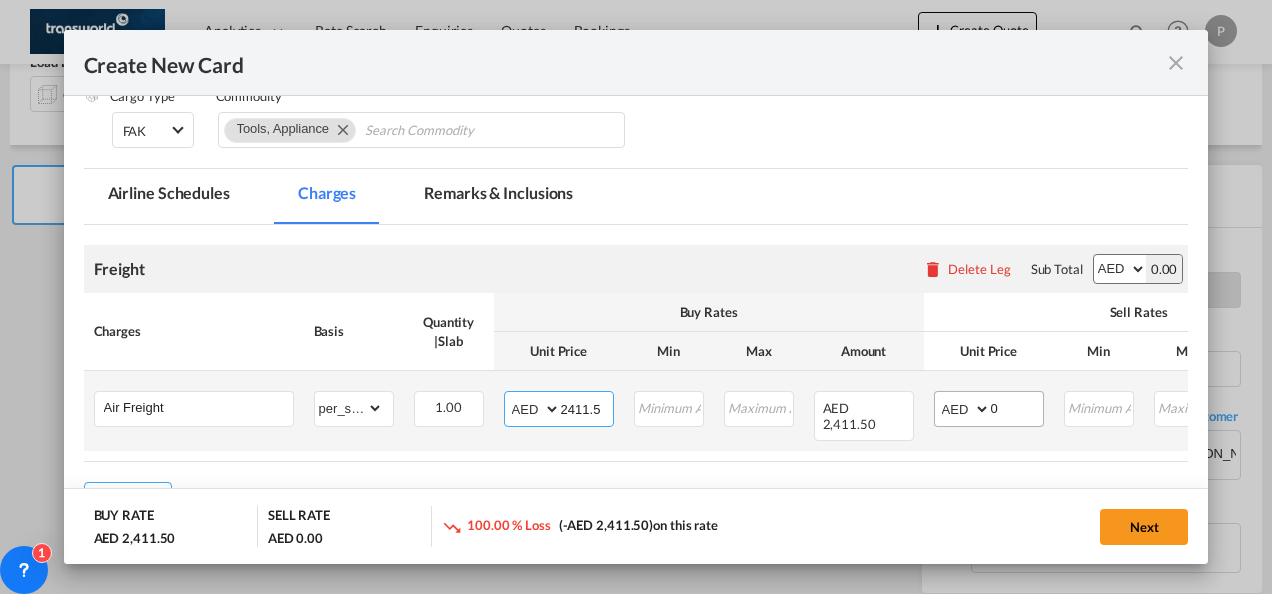 type on "2411.5" 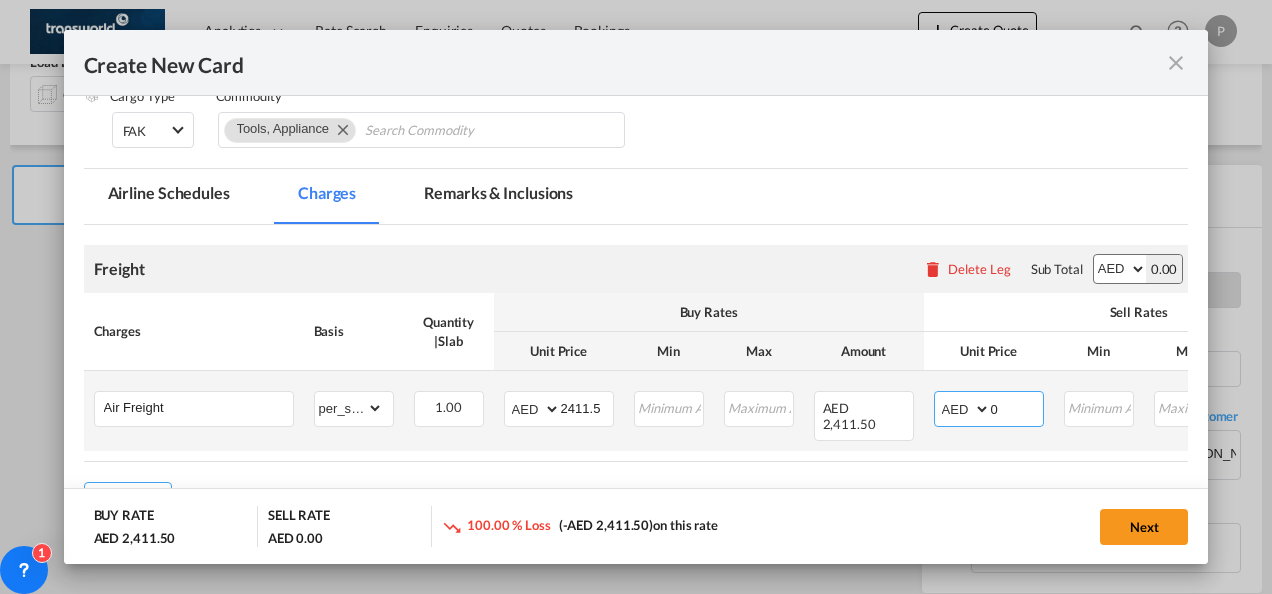 click on "0" at bounding box center [1017, 407] 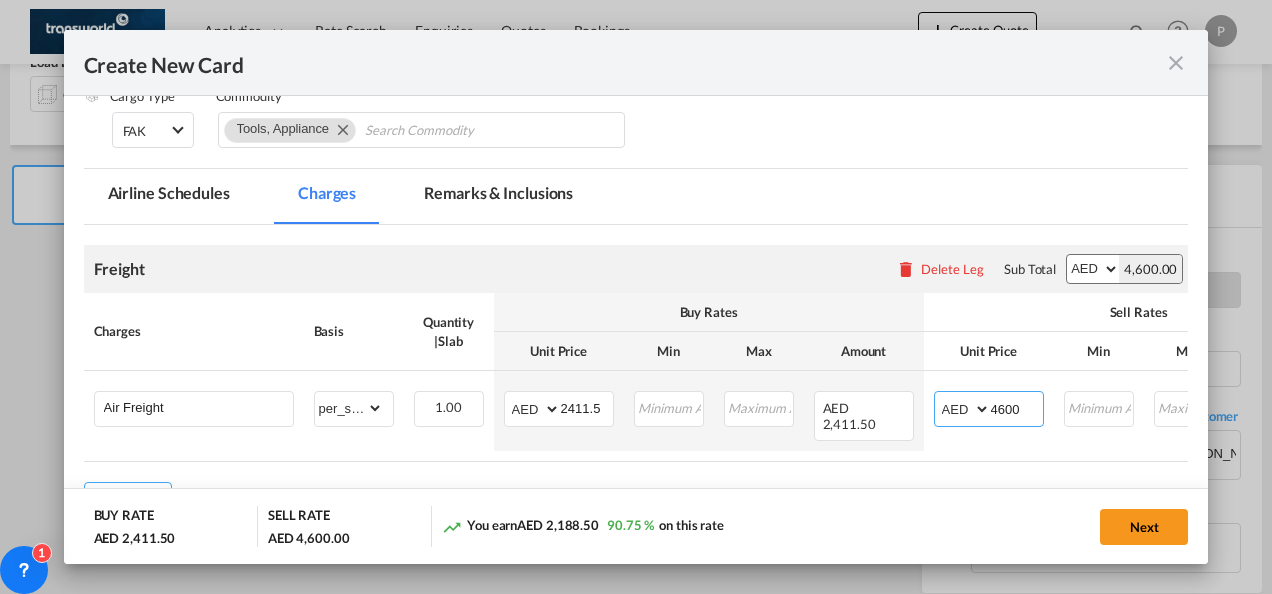 type on "4600" 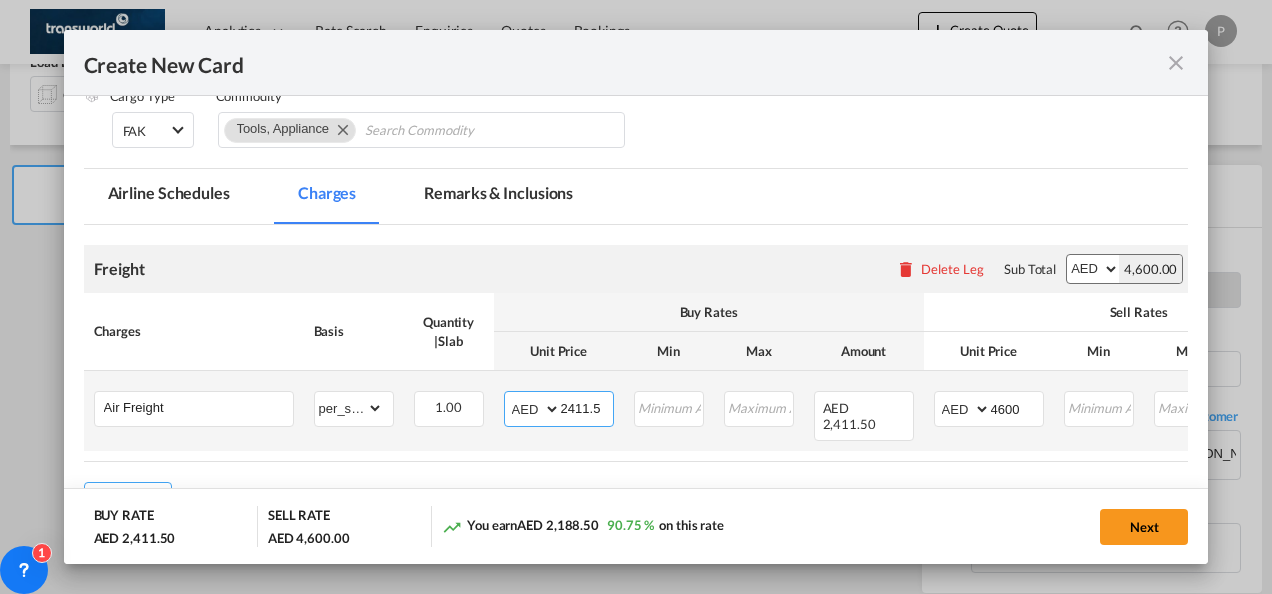click on "2411.5" at bounding box center [587, 407] 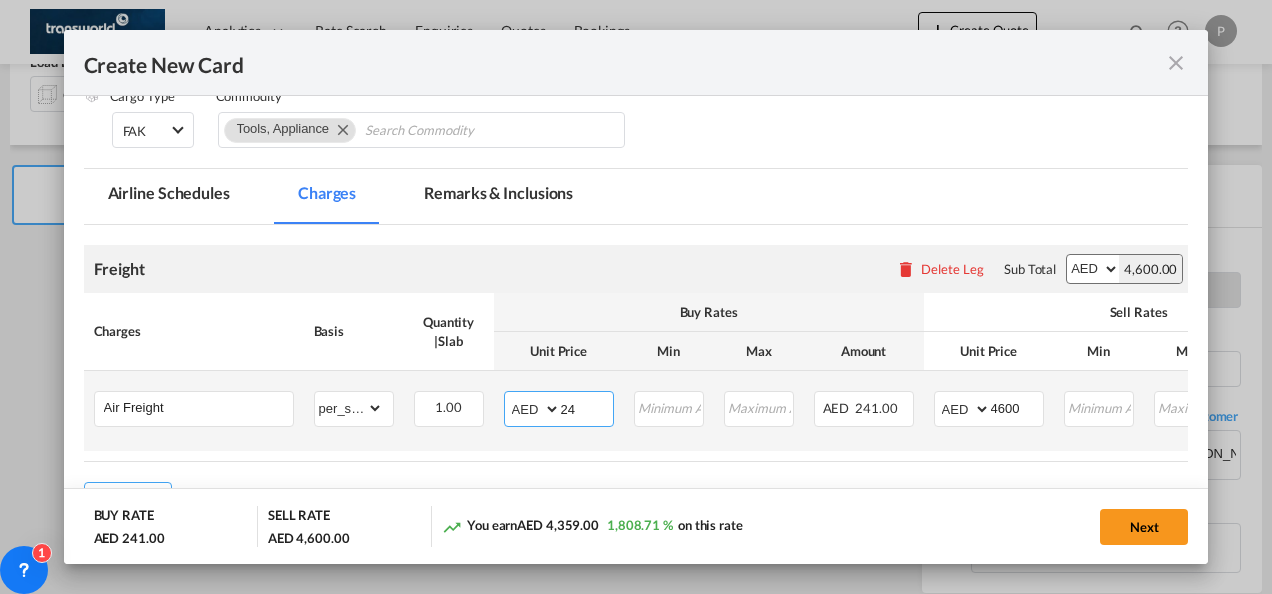 type on "2" 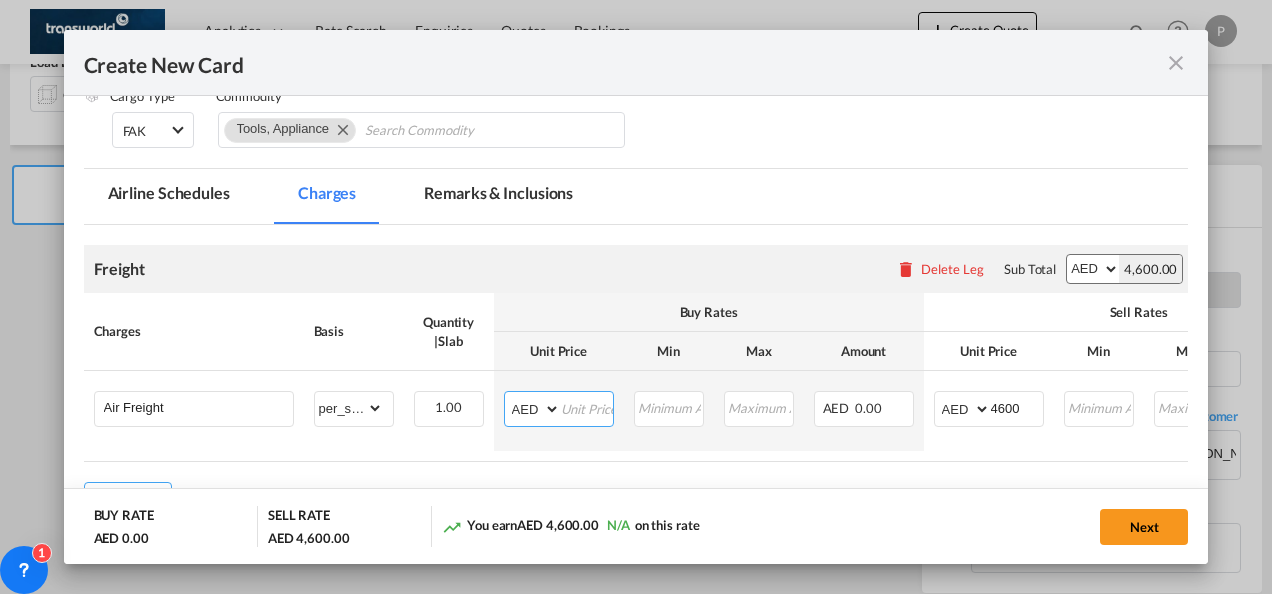 type 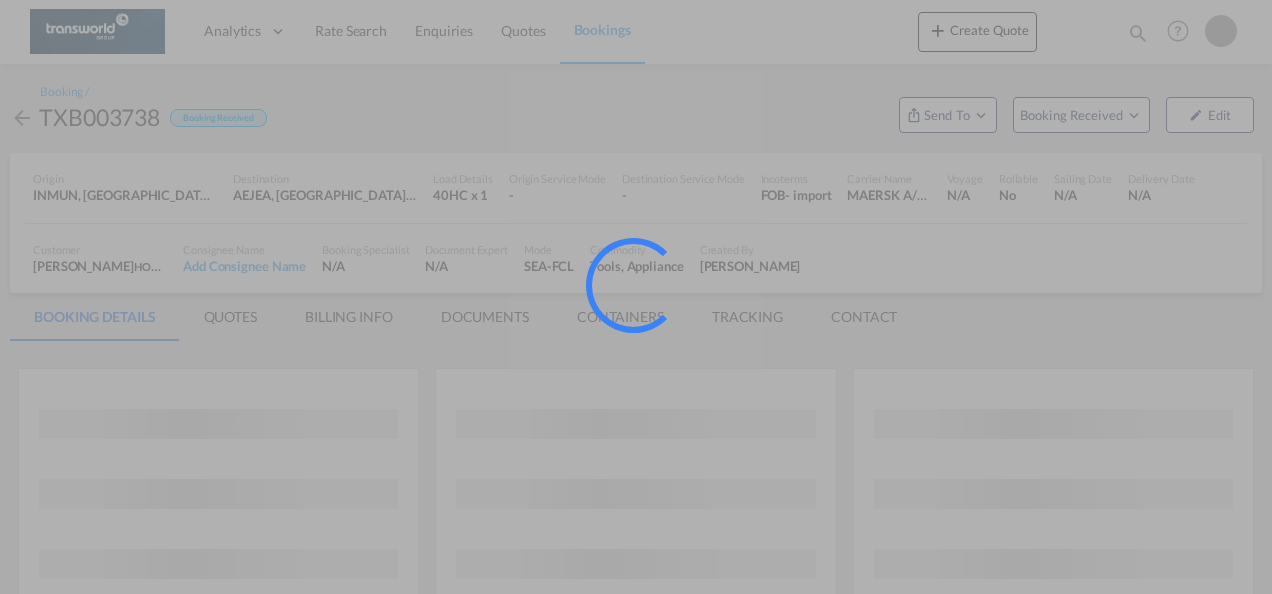 scroll, scrollTop: 0, scrollLeft: 0, axis: both 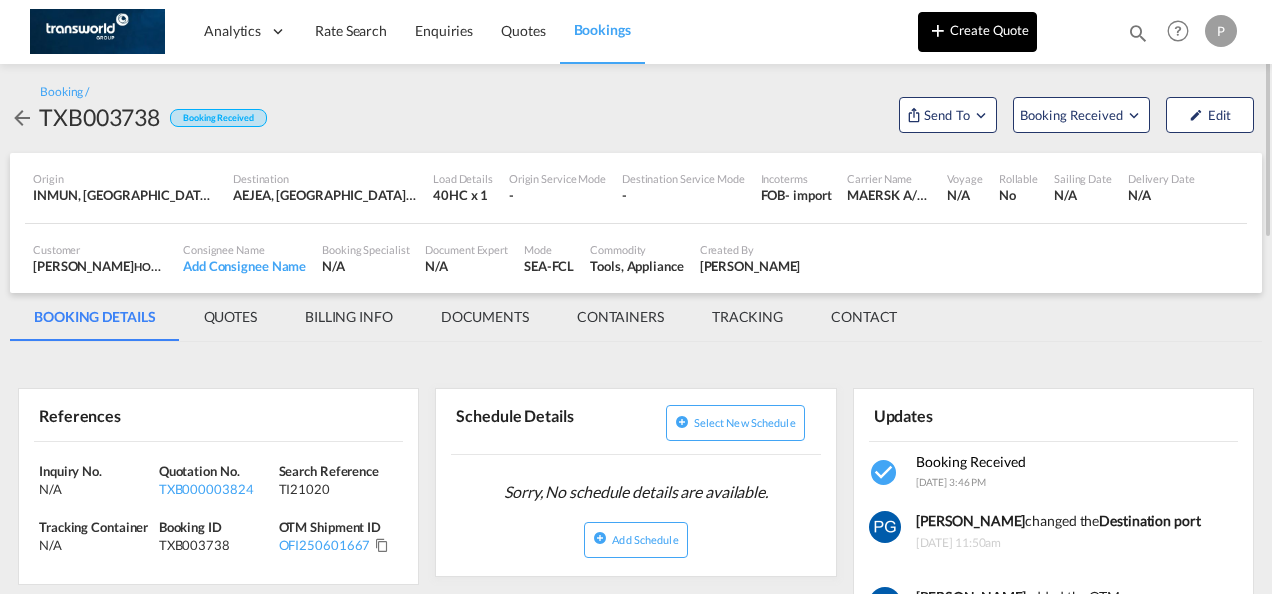 click on "Create Quote" at bounding box center [977, 32] 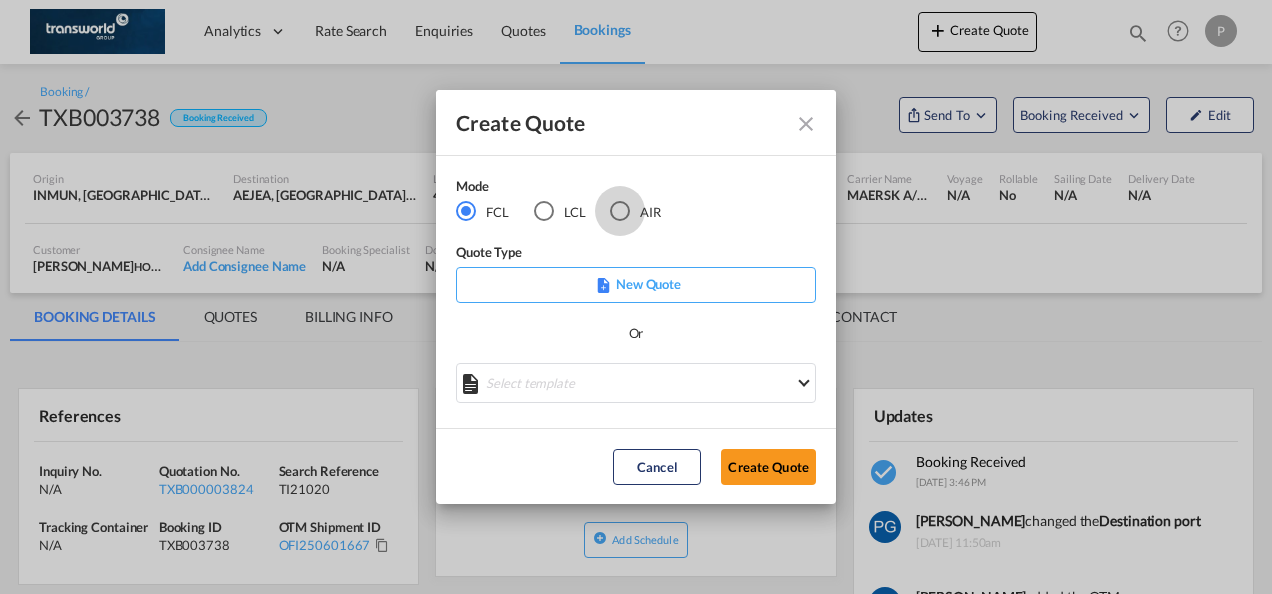 click at bounding box center (620, 211) 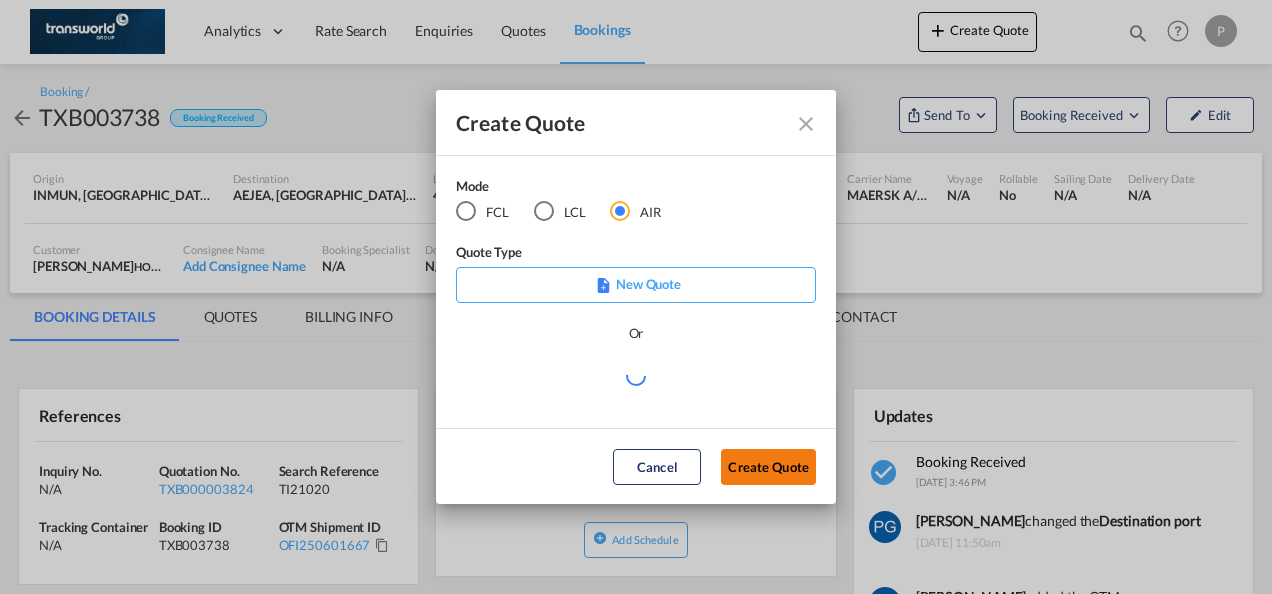 click on "Create Quote" 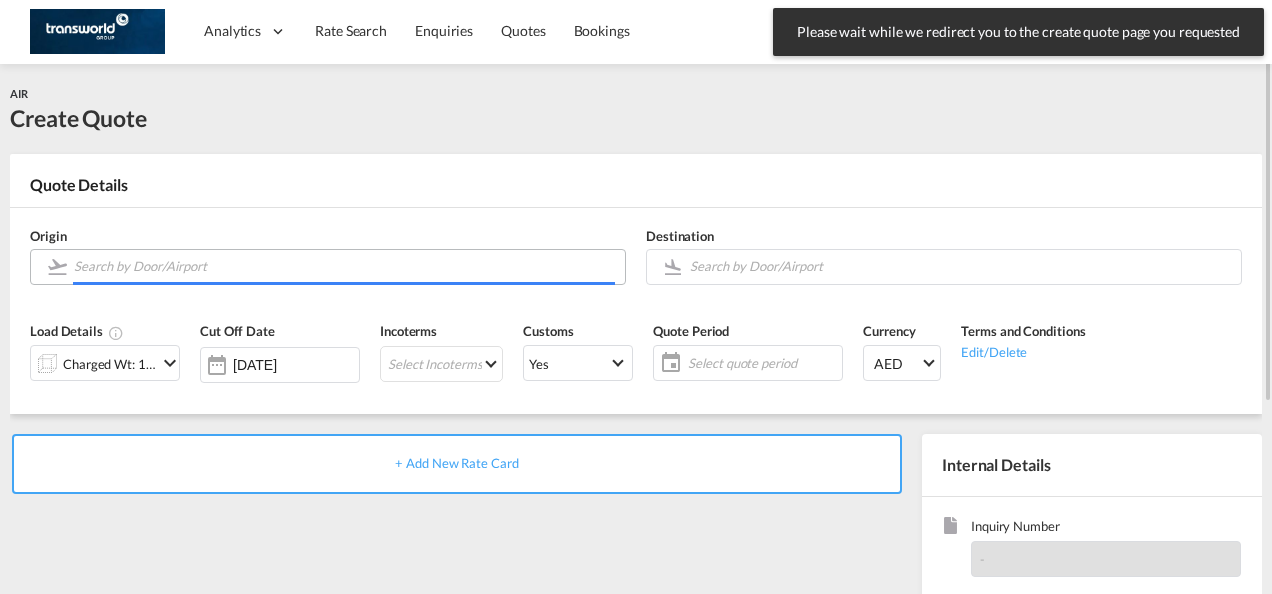 click at bounding box center [344, 266] 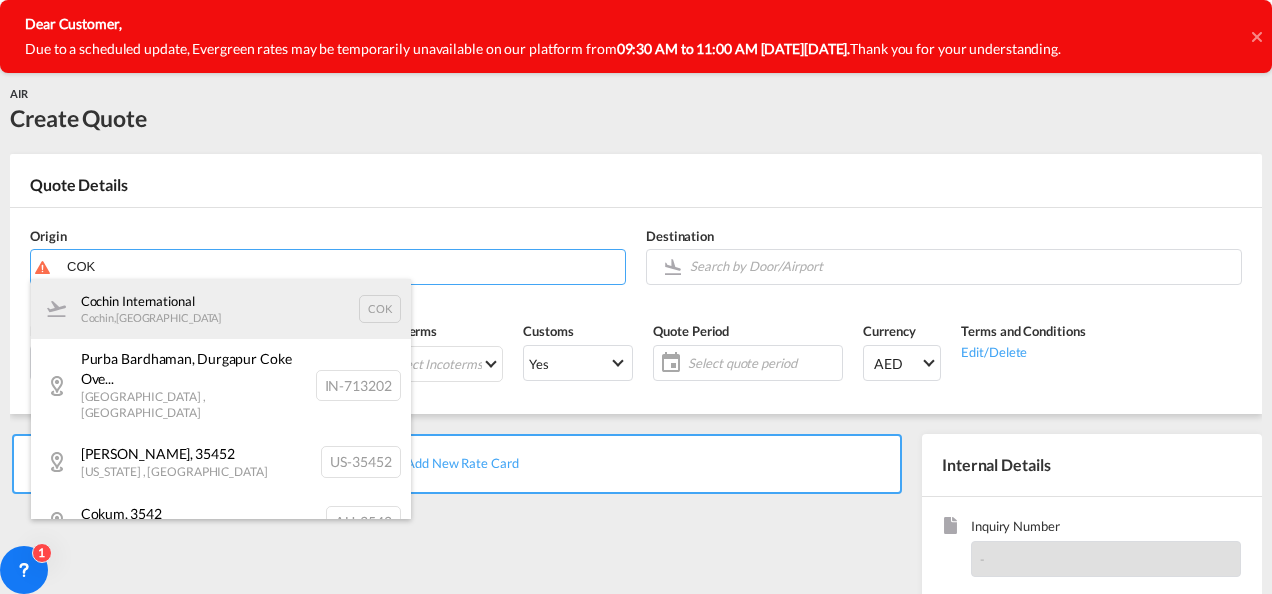 click on "Cochin International Cochin ,  [GEOGRAPHIC_DATA]
COK" at bounding box center [221, 309] 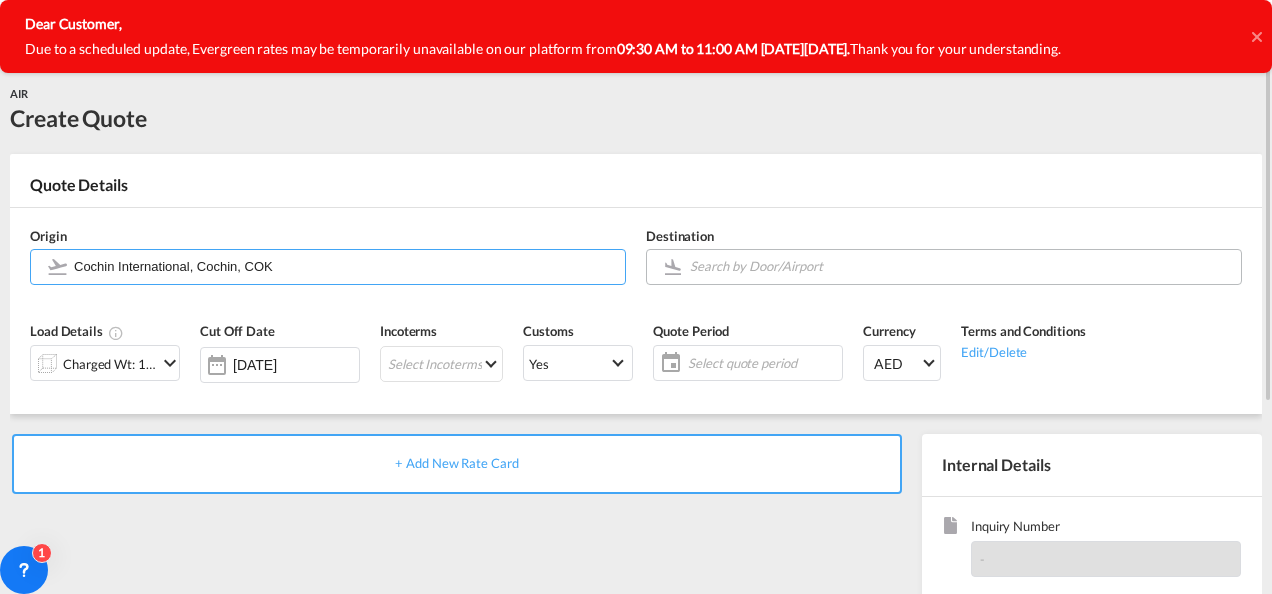 click at bounding box center (960, 266) 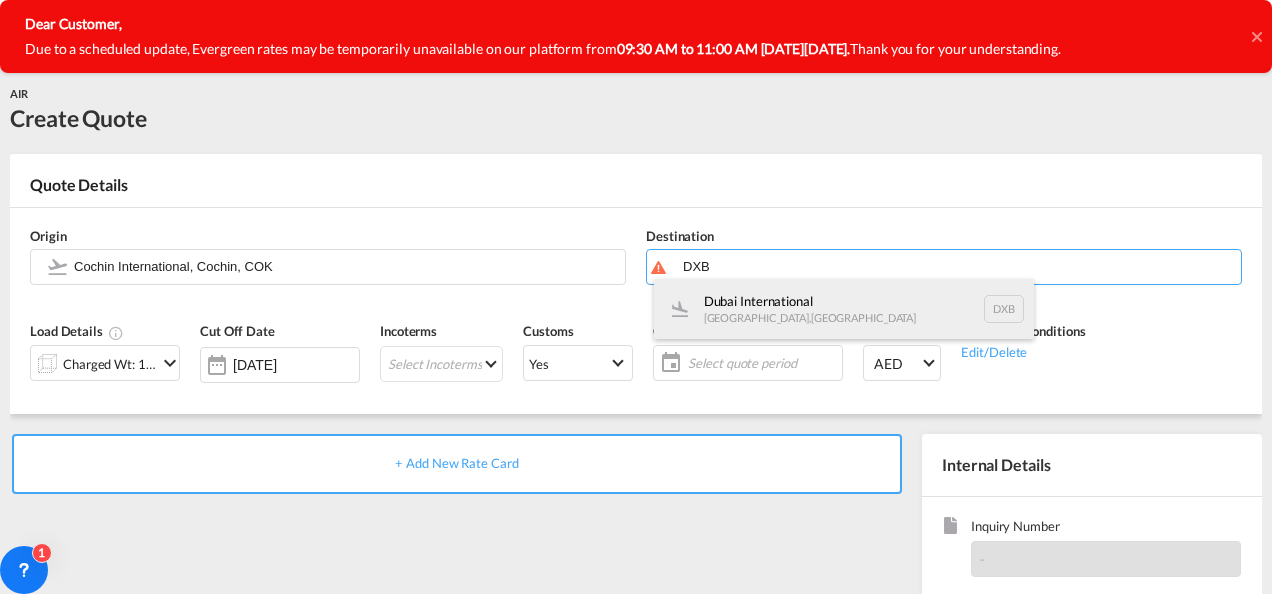 click on "Dubai International
[GEOGRAPHIC_DATA] ,  [GEOGRAPHIC_DATA]
DXB" at bounding box center (844, 309) 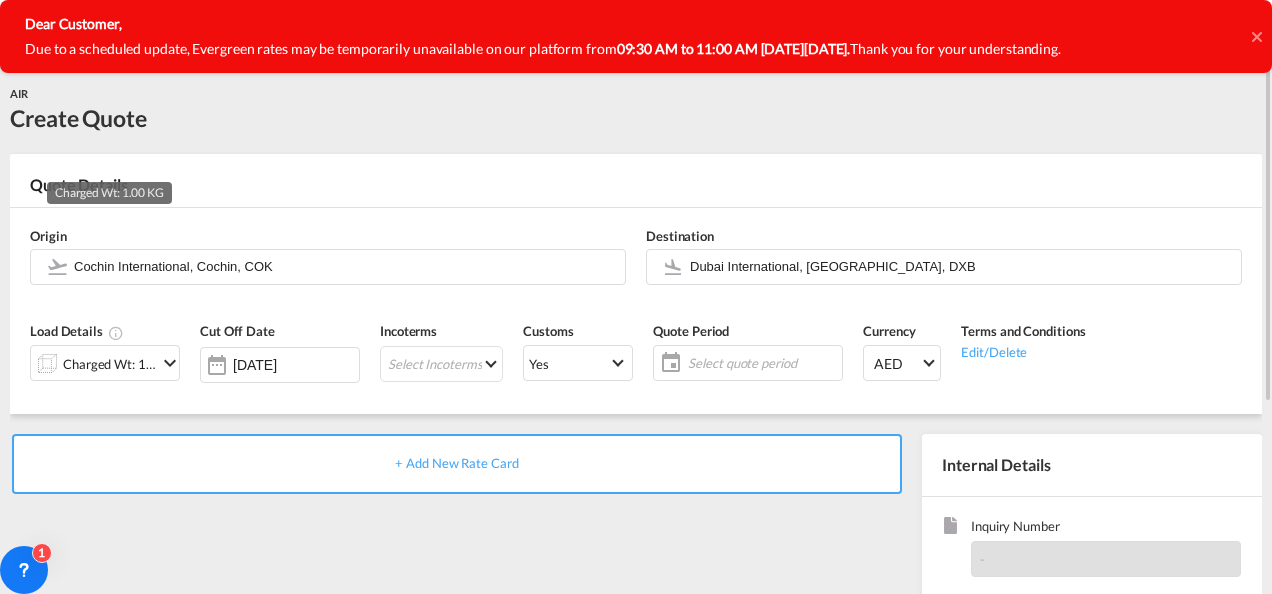 click on "Charged Wt: 1.00 KG" at bounding box center [110, 364] 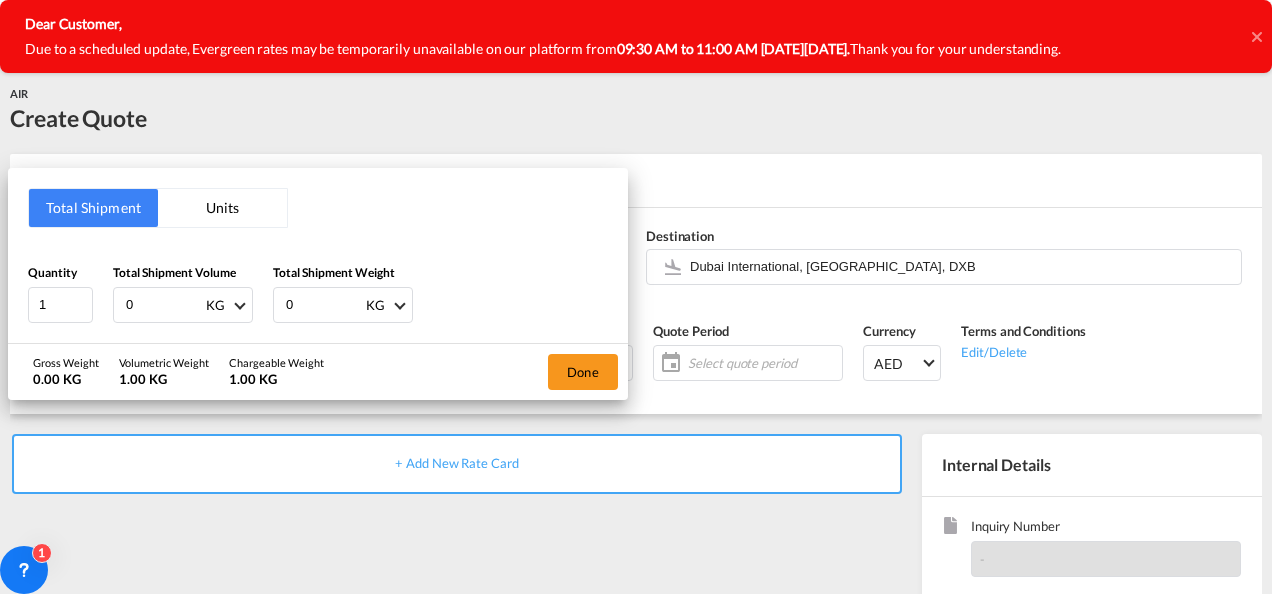 click on "0" at bounding box center [164, 305] 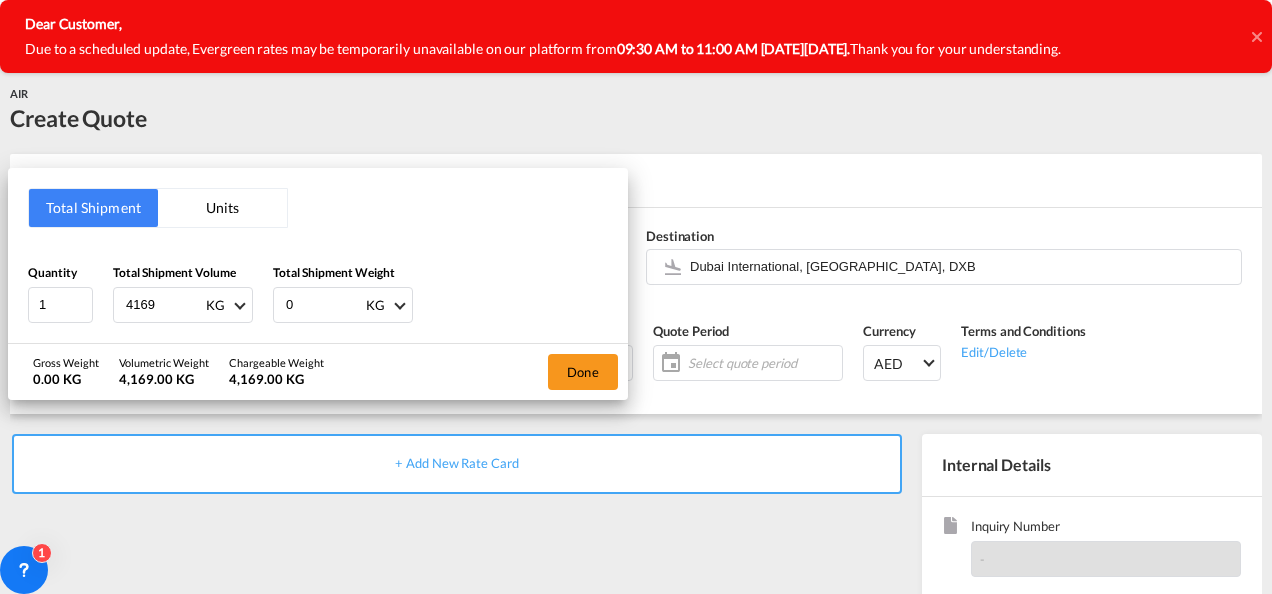 type on "4169" 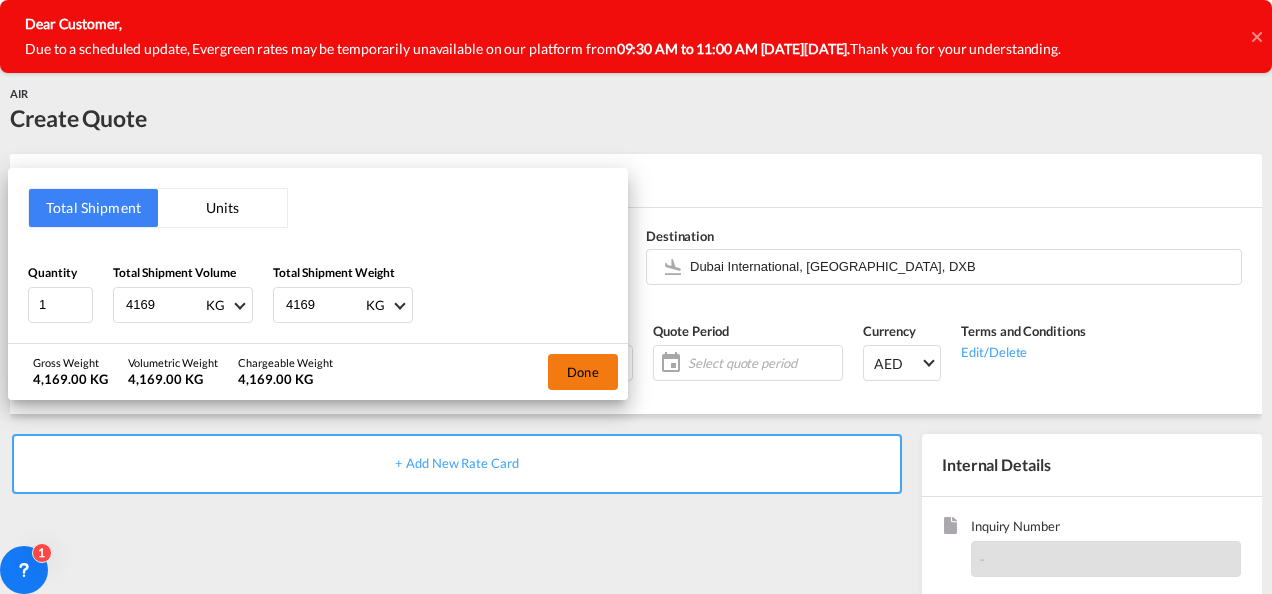 type on "4169" 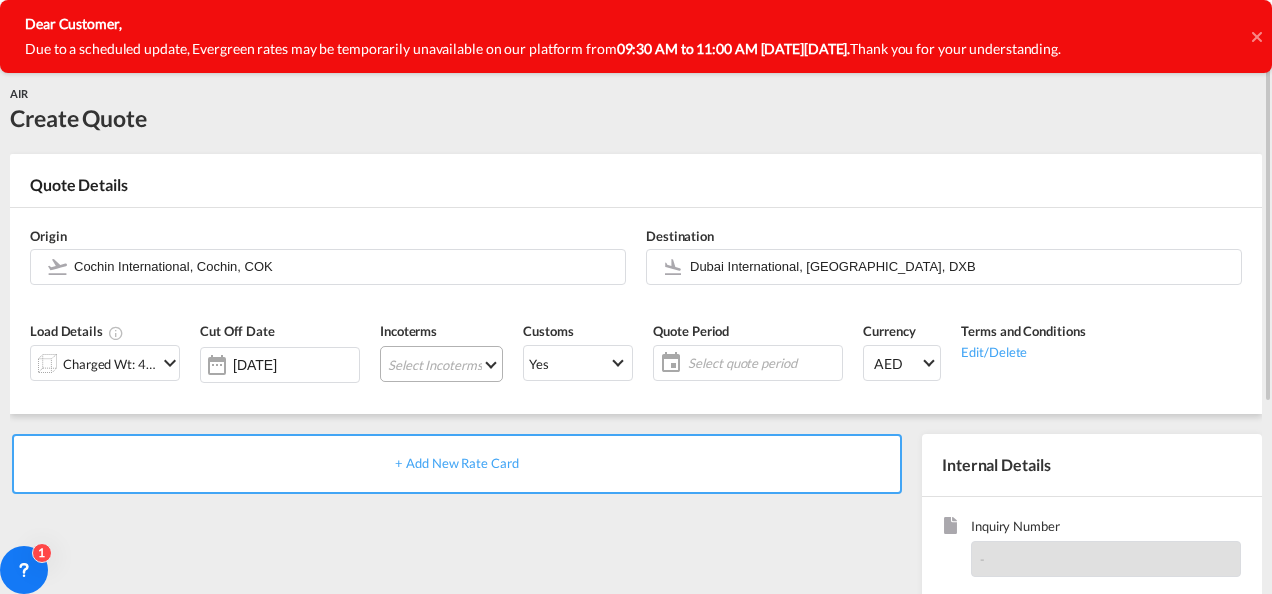 click on "Select Incoterms
FOB - import
Free on Board CFR - export
Cost and Freight EXW - export
Ex Works DAP - import
Delivered at Place DPU - import
Delivery at Place Unloaded CIP - import
Carriage and Insurance Paid to FCA - export
Free Carrier FAS - export
Free Alongside Ship FCA - import
Free Carrier EXW - import
Ex Works CIF - export
Cost,Insurance and Freight CIP - export
Carriage and Insurance Paid to DDP - export
Delivery Duty Paid CIF - import
Cost,Insurance and Freight CFR - import
Cost and Freight CPT - import
Carrier Paid to CPT - export
Carrier Paid to DAP - export
Delivered at Place DPU - export
Delivery at Place Unloaded FAS - import
Free Alongside Ship FOB - export
Free on Board" at bounding box center [441, 364] 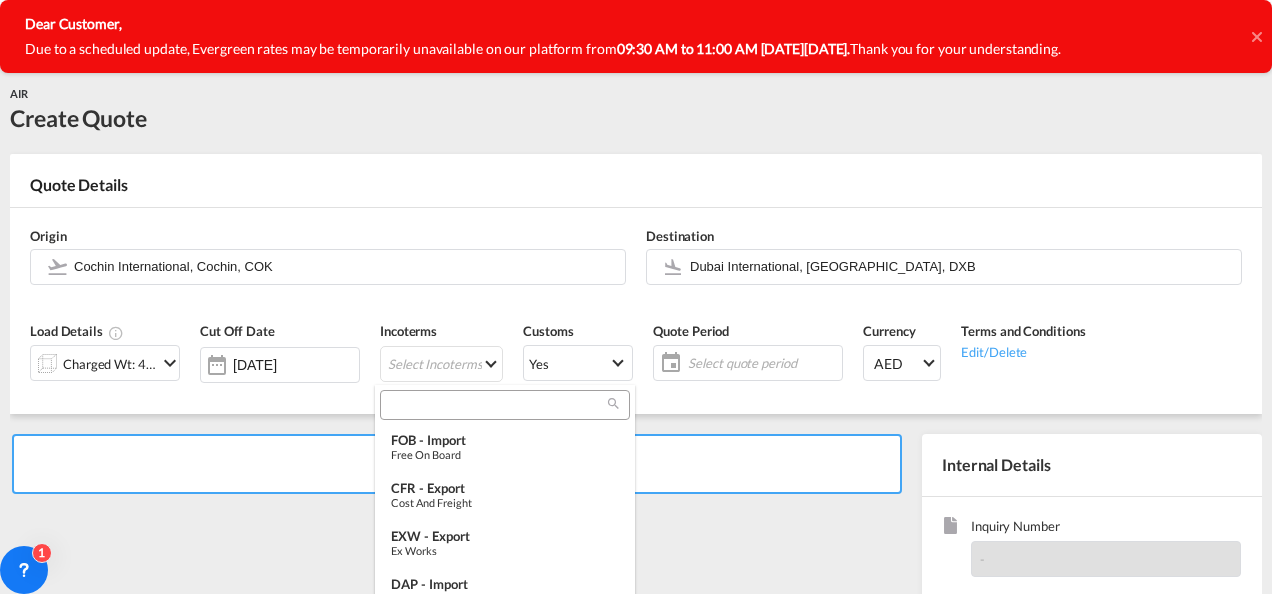 click at bounding box center (497, 405) 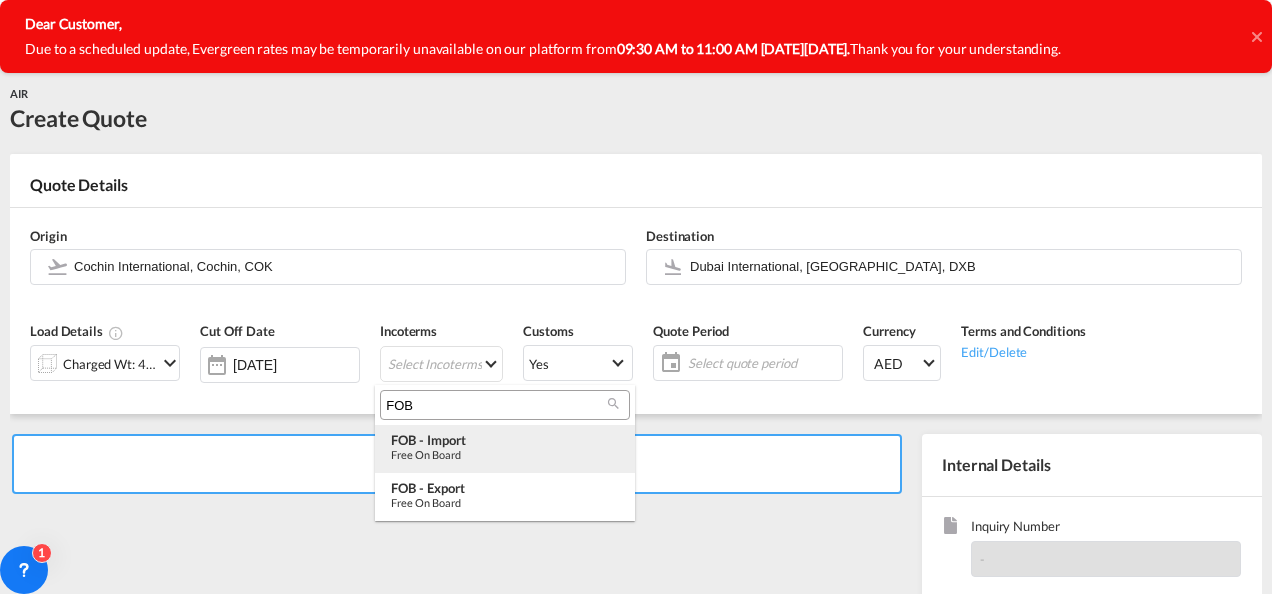 type on "FOB" 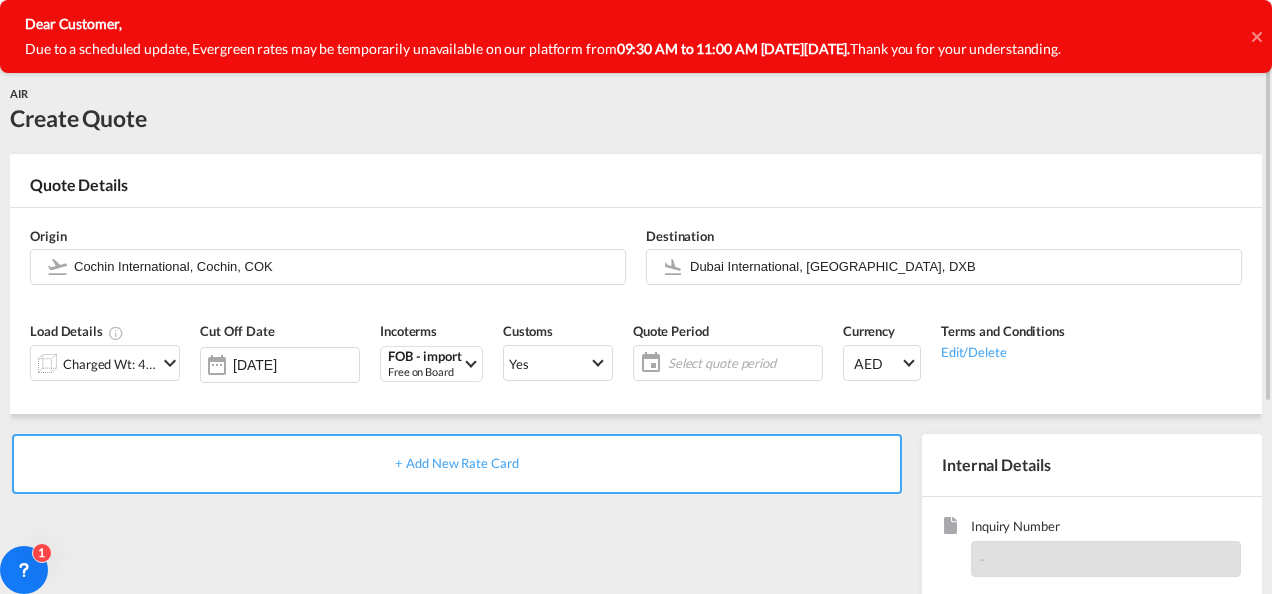 click on "Select quote period" 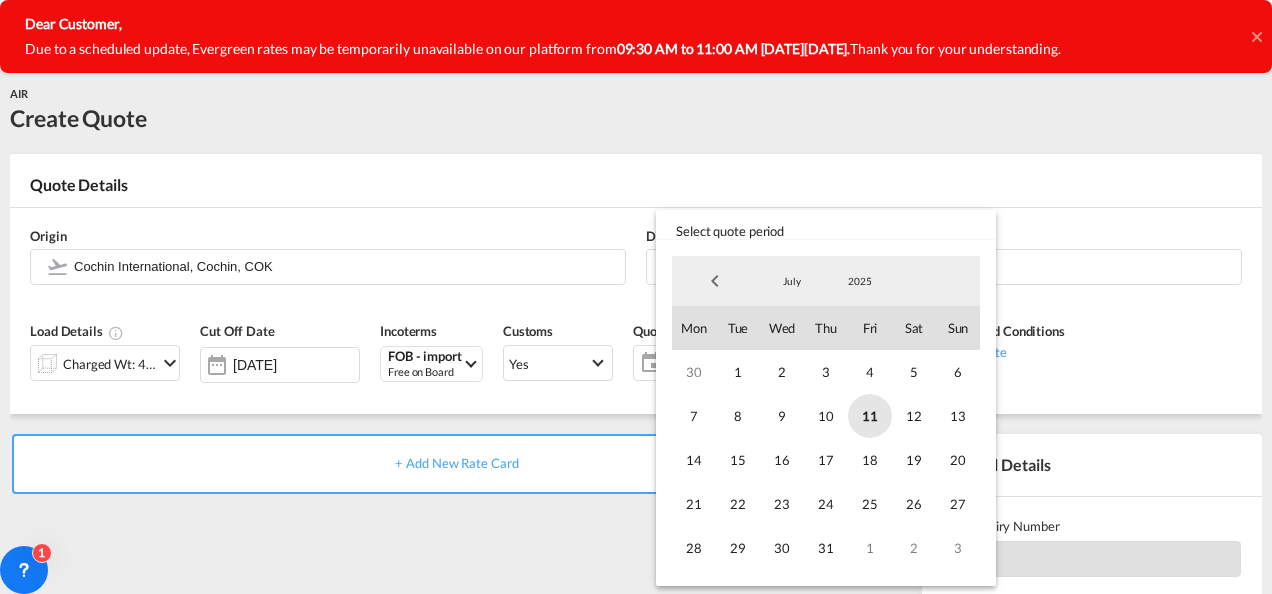 click on "11" at bounding box center (870, 416) 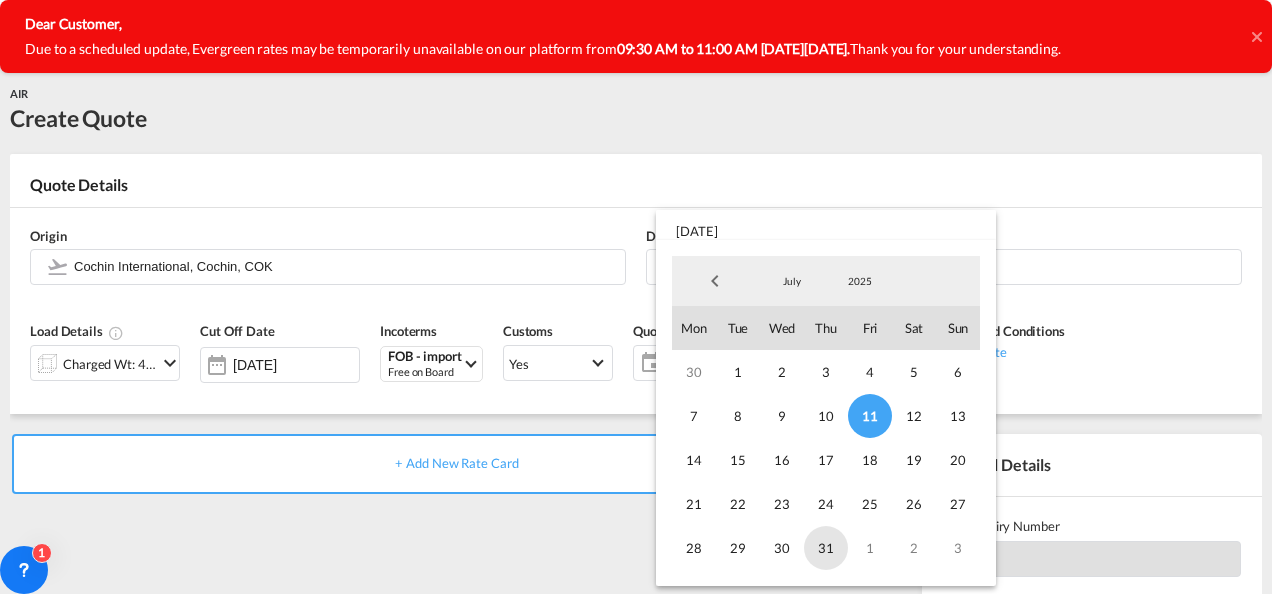click on "31" at bounding box center [826, 548] 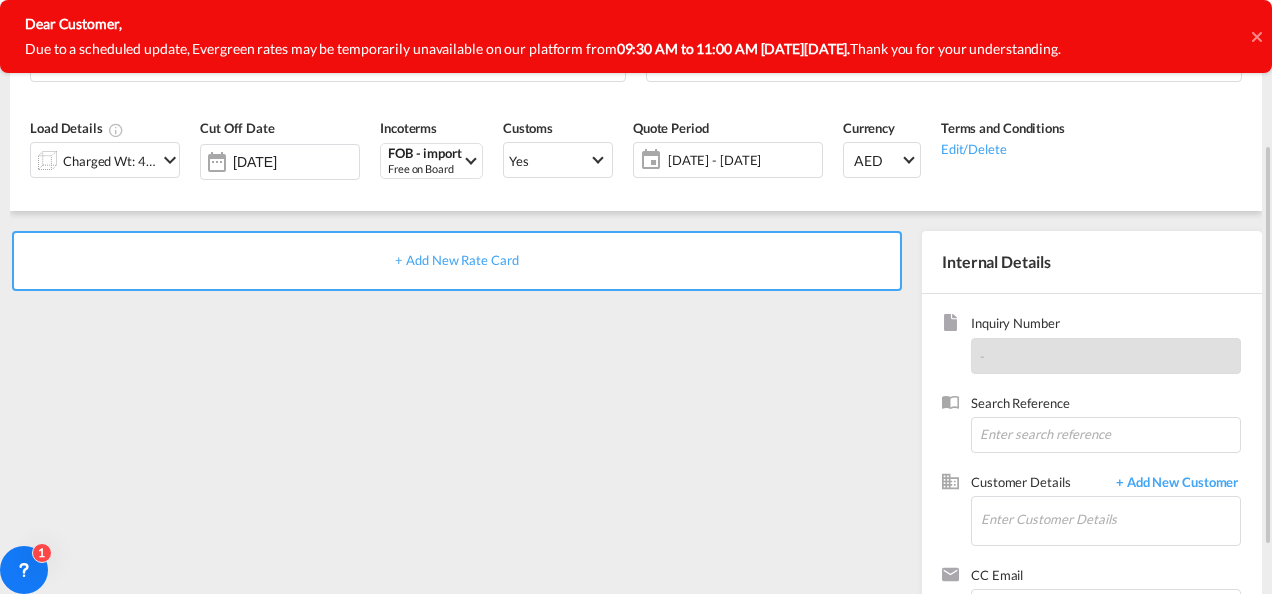 scroll, scrollTop: 207, scrollLeft: 0, axis: vertical 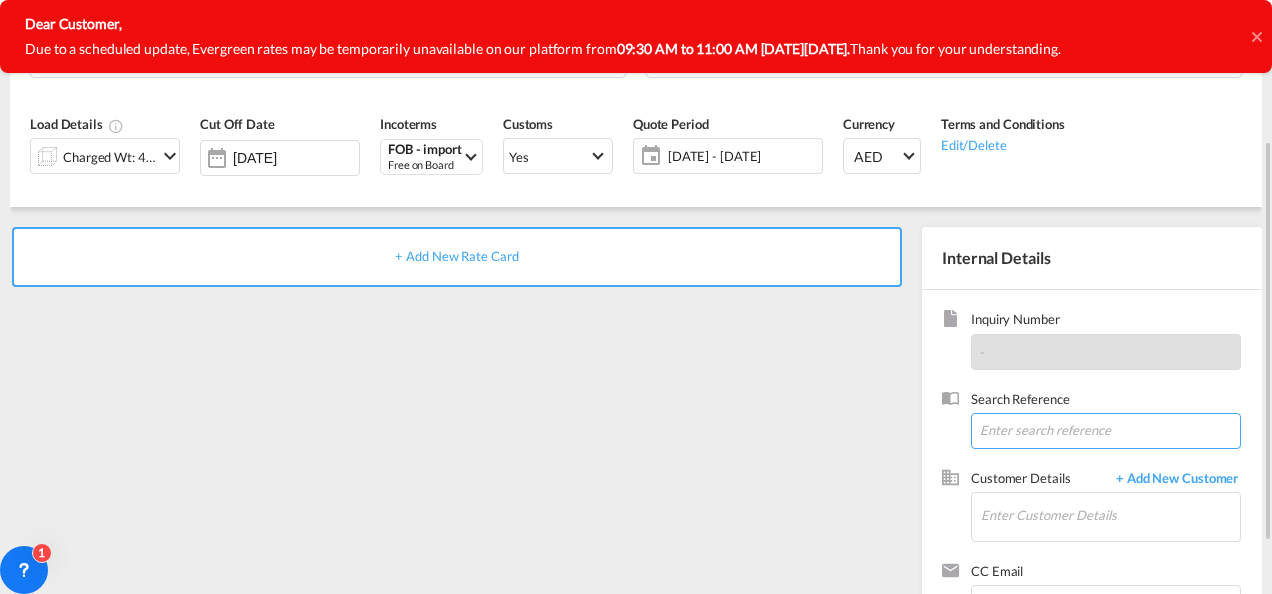 click at bounding box center [1106, 431] 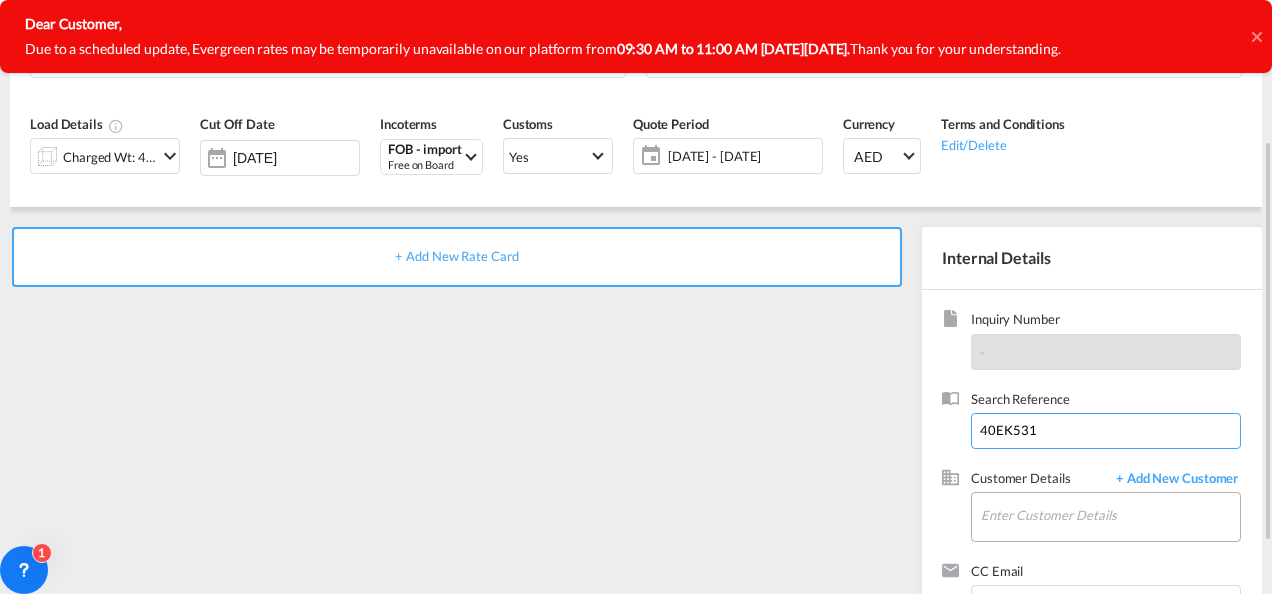 type on "40EK531" 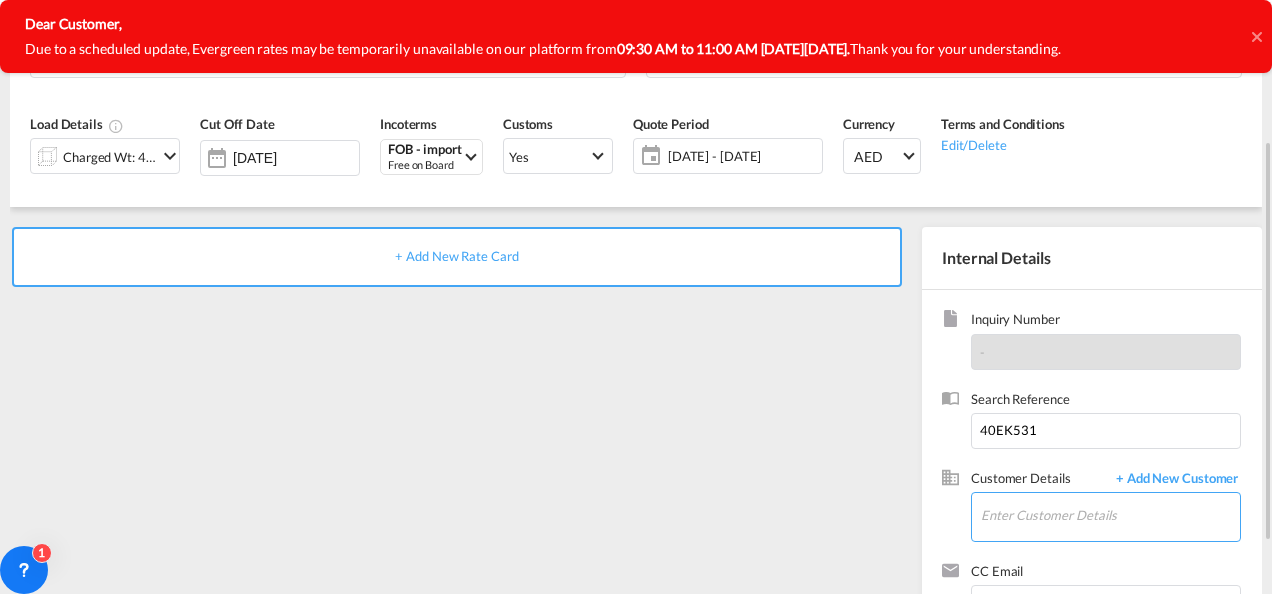 click on "Enter Customer Details" at bounding box center [1110, 515] 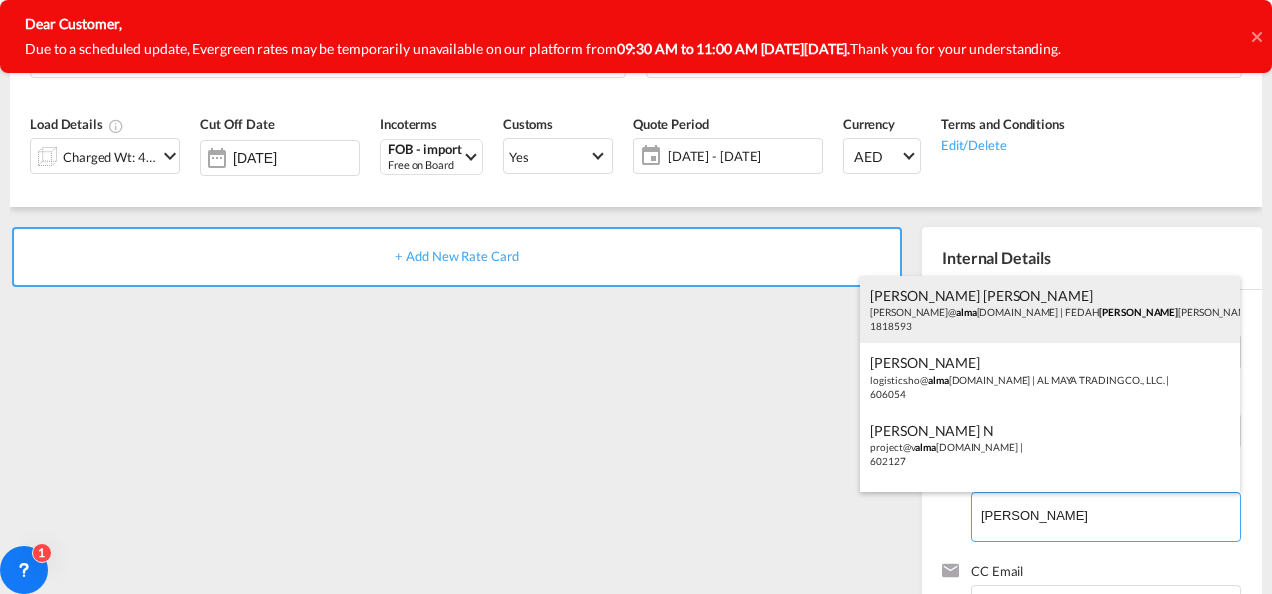 click on "[PERSON_NAME] [PERSON_NAME] [PERSON_NAME]@ [PERSON_NAME] [DOMAIN_NAME]    |    FEDAH  [PERSON_NAME] GOODS WHOLESALERS CO. L.L.C
|      1818593" at bounding box center [1050, 310] 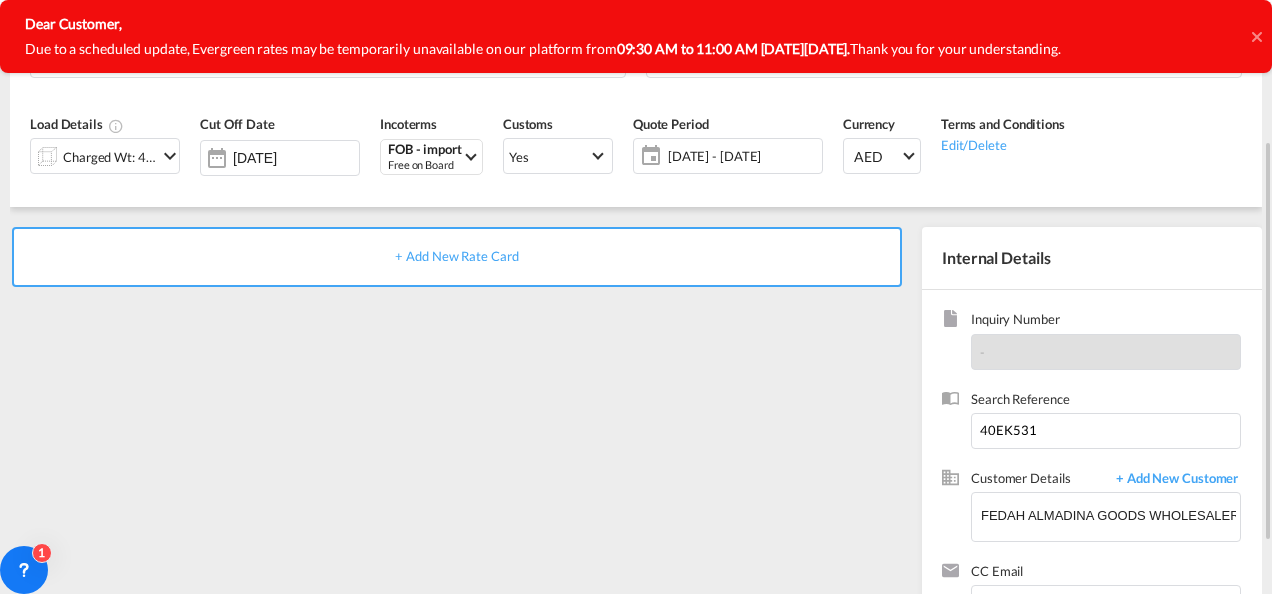 click on "+ Add New Rate Card" at bounding box center [456, 256] 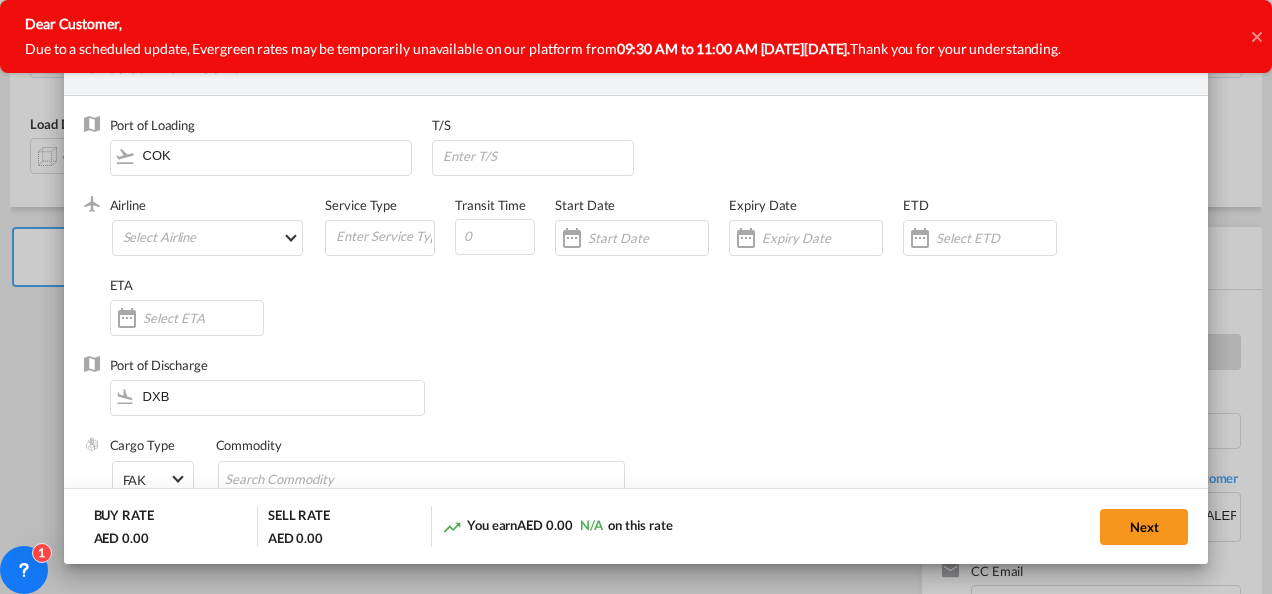 click 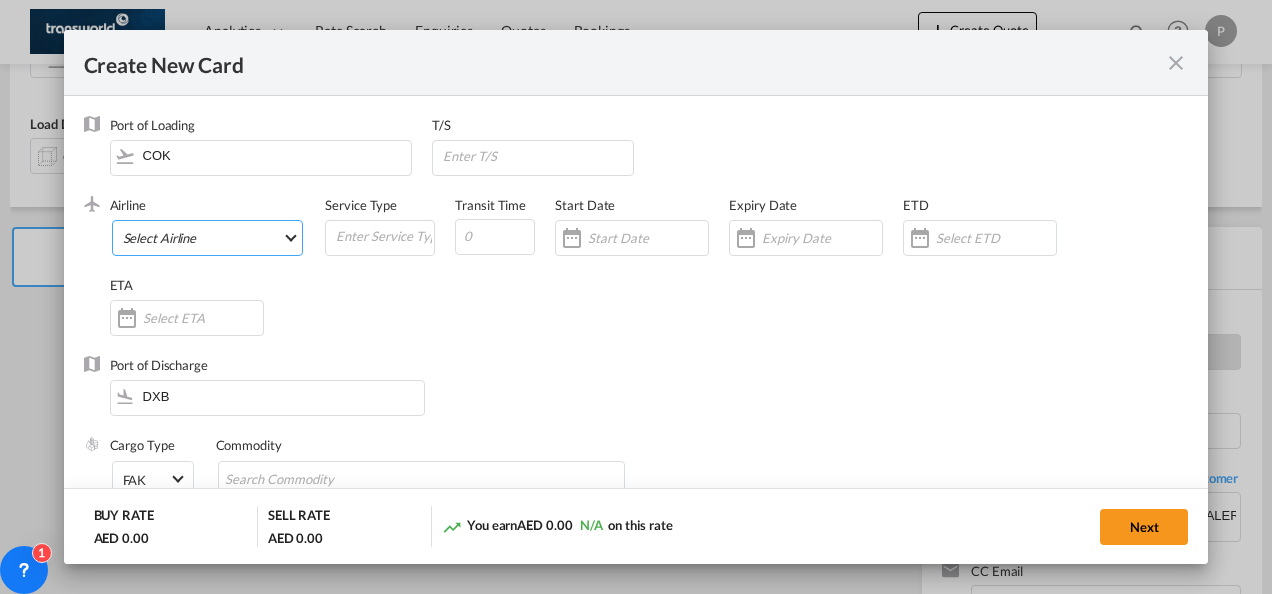 click on "Select Airline
AIR EXPRESS S.A. (1166- / -)
CMA CGM Air Cargo (1140-2C / -)
DDWL Logistics (1138-AU / -)
Fast Logistics (1150-AE / -)
NFS Airfreight (1137-NL / -)
PROAIR (1135-DE / -)
Transportdeal WW (1141-SE / -)
21 Air LLC (964-2I*-681-US / 681)
40-Mile Air, Ltd. (145-Q5* / -)
8165343 Canada Inc. dba Air Canada Rouge (164-RV / -)
9 Air Co Ltd (793-AQ-902-CN / 902)
9G Rail Limited (1101-9G* / -)
A.P.G. Distribution System (847-A1 / -)
AB AVIATION (821-Y6 / -)
ABC Aerolineas S.A. de C.V. (935-4O*-837-MX / 837)
ABSA  -  Aerolinhas Brasileiras S.A dba LATAM Cargo [GEOGRAPHIC_DATA] (95-M3-549-BR / 549)
ABX Air, Inc. (32-GB-832-US / 832)
AccesRail and Partner Railways (772-9B* / -)
ACE Belgium Freighters S.A. (222-X7-744-BE / 744)
ACP fly (1147-PA / -)
ACT Havayollari A.S. (624-9T*-556-TR / 556)
Adria Airways (JP / -)
Advanced Air, LLC (1055-AN / -)
Aegean Airlines (575-A3-390-GR / 390)
[PERSON_NAME], LLC dba Aloha Air Cargo (427-KH-687-US / 687)
Aer Lingus Limited (369-EI-53-IE / 53)" at bounding box center (208, 238) 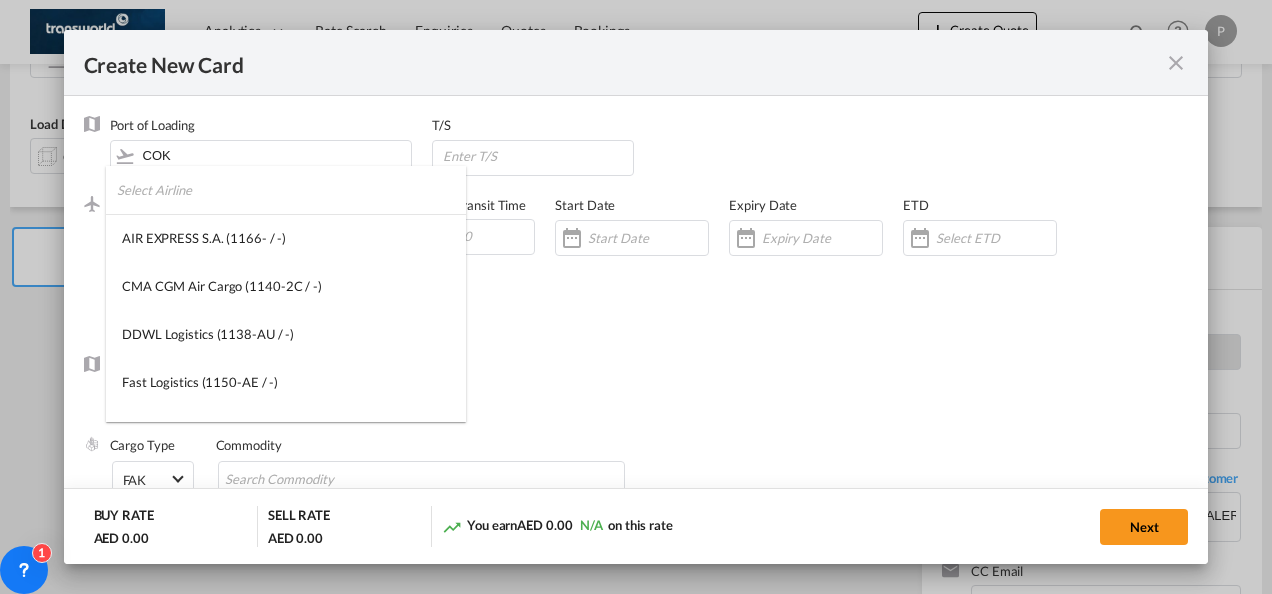type on "1166-" 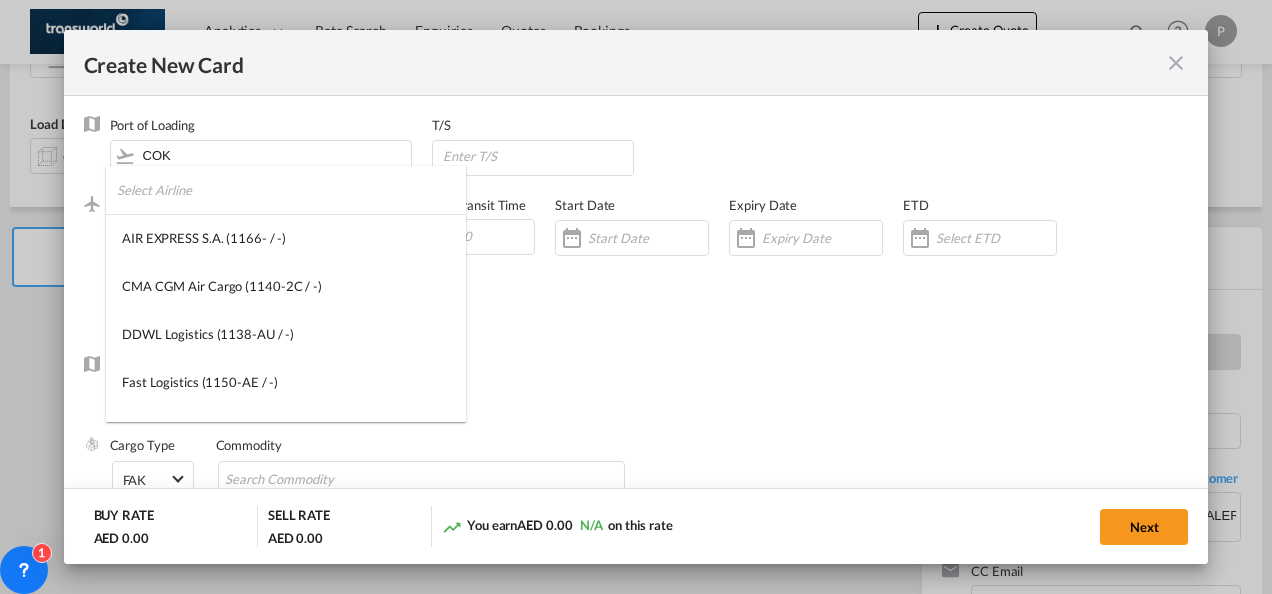 click at bounding box center [291, 190] 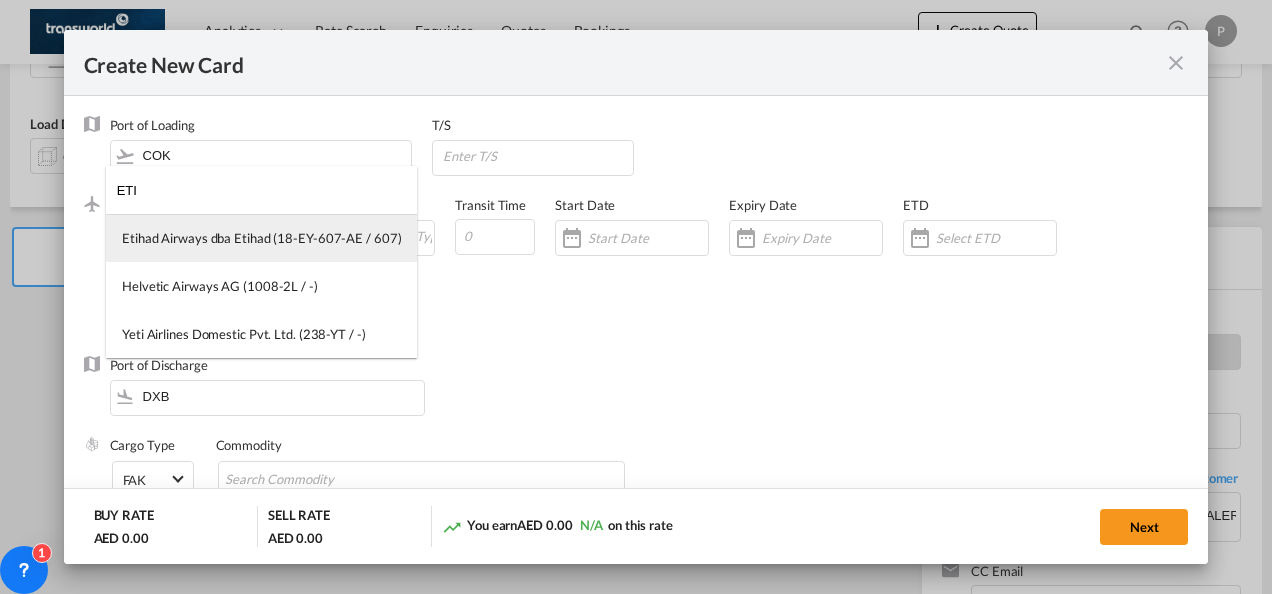 type on "ETI" 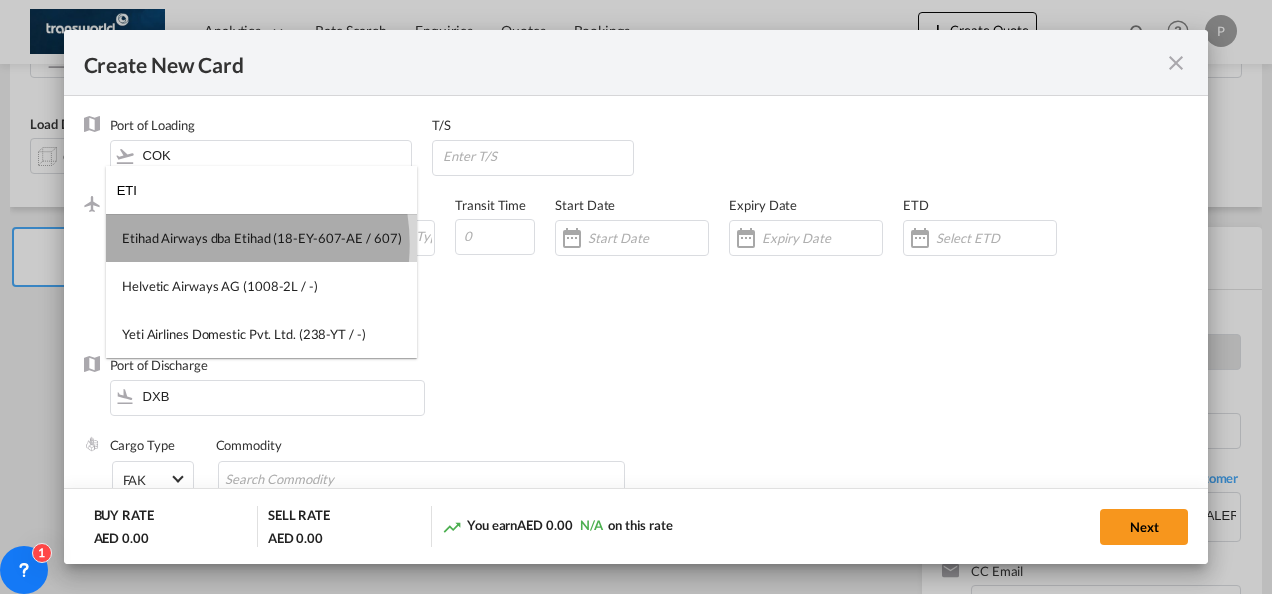 click on "Etihad Airways dba Etihad (18-EY-607-AE / 607)" at bounding box center (261, 238) 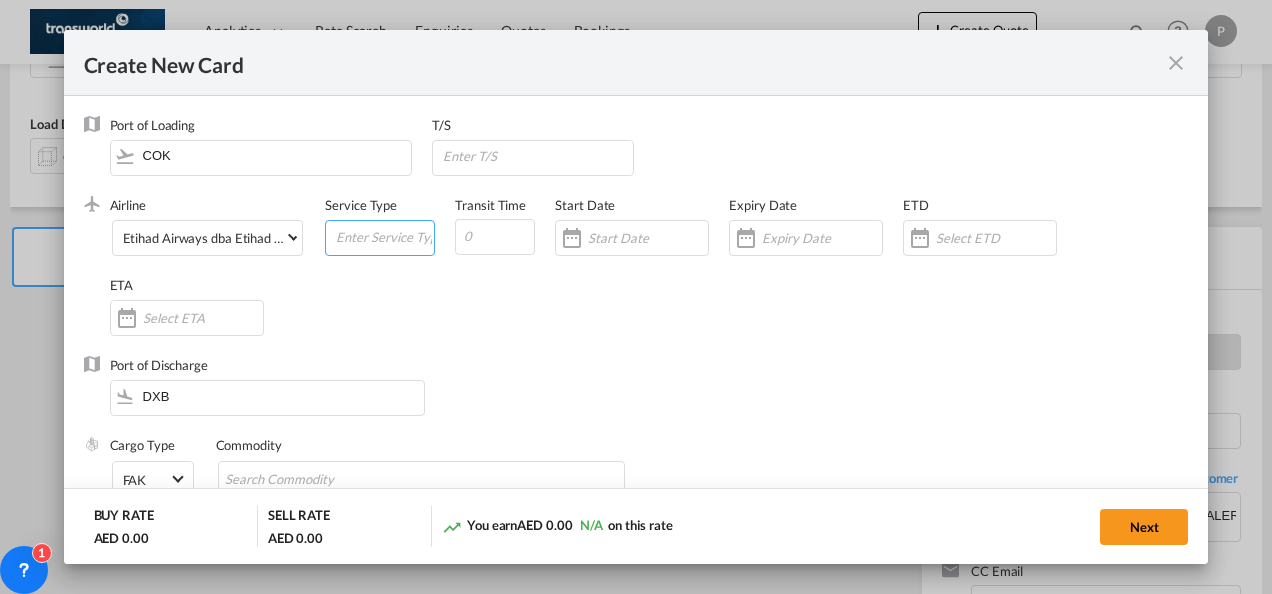 click at bounding box center (384, 236) 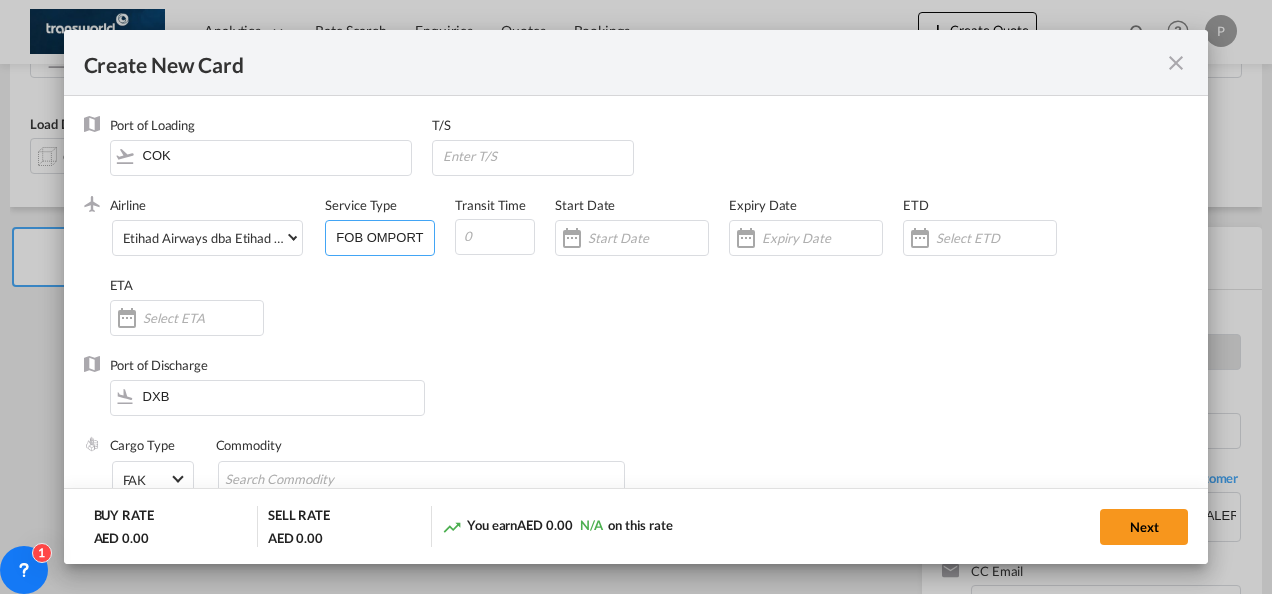 click on "FOB OMPORT" at bounding box center [384, 236] 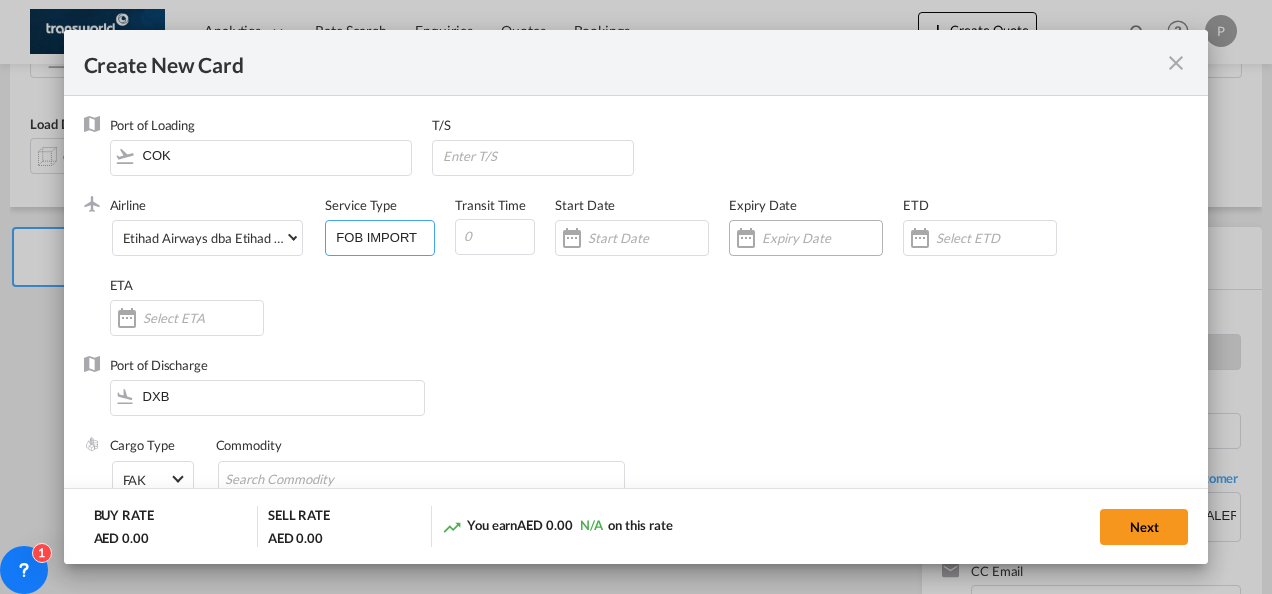type on "FOB IMPORT" 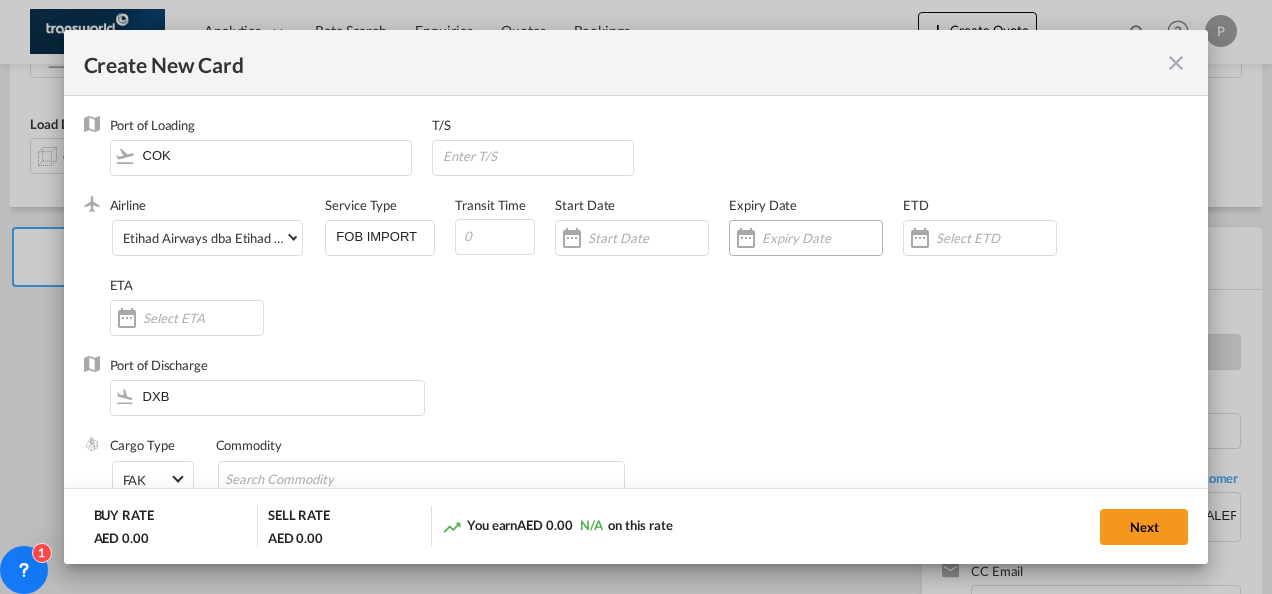 click at bounding box center (822, 238) 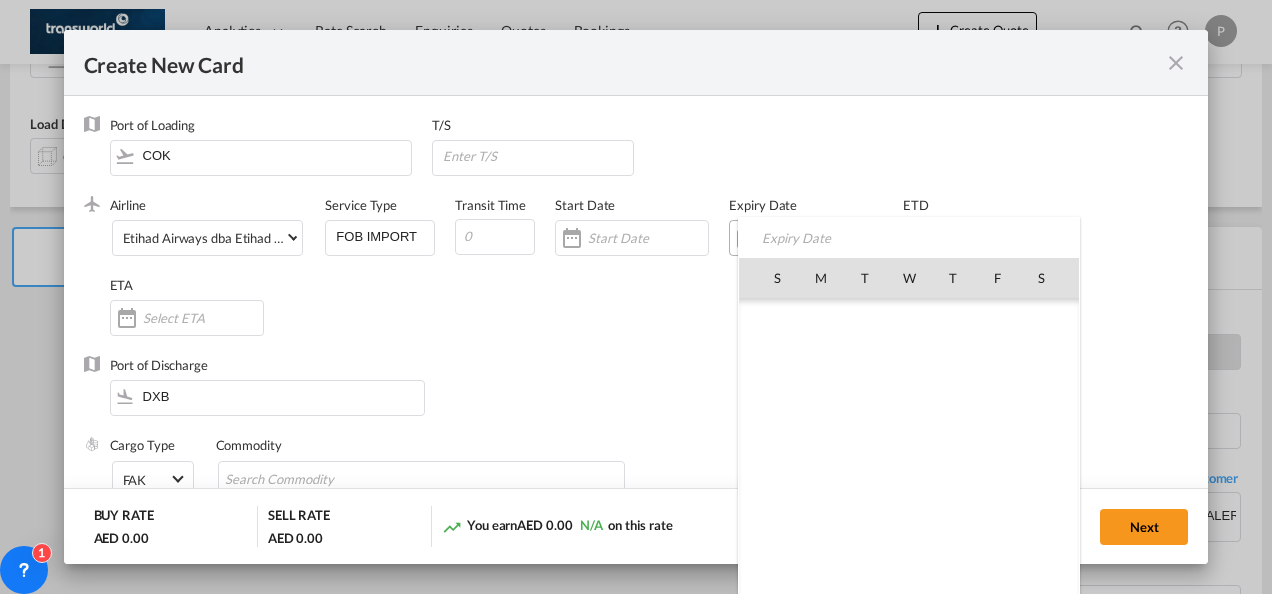 scroll, scrollTop: 462690, scrollLeft: 0, axis: vertical 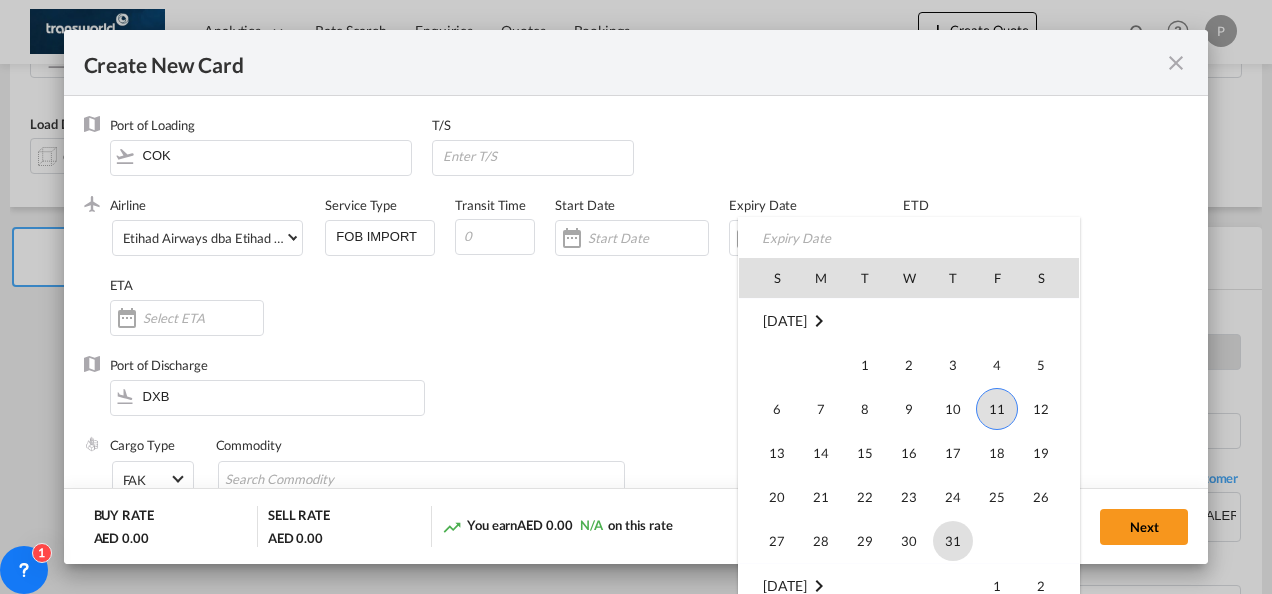 click on "31" at bounding box center (953, 541) 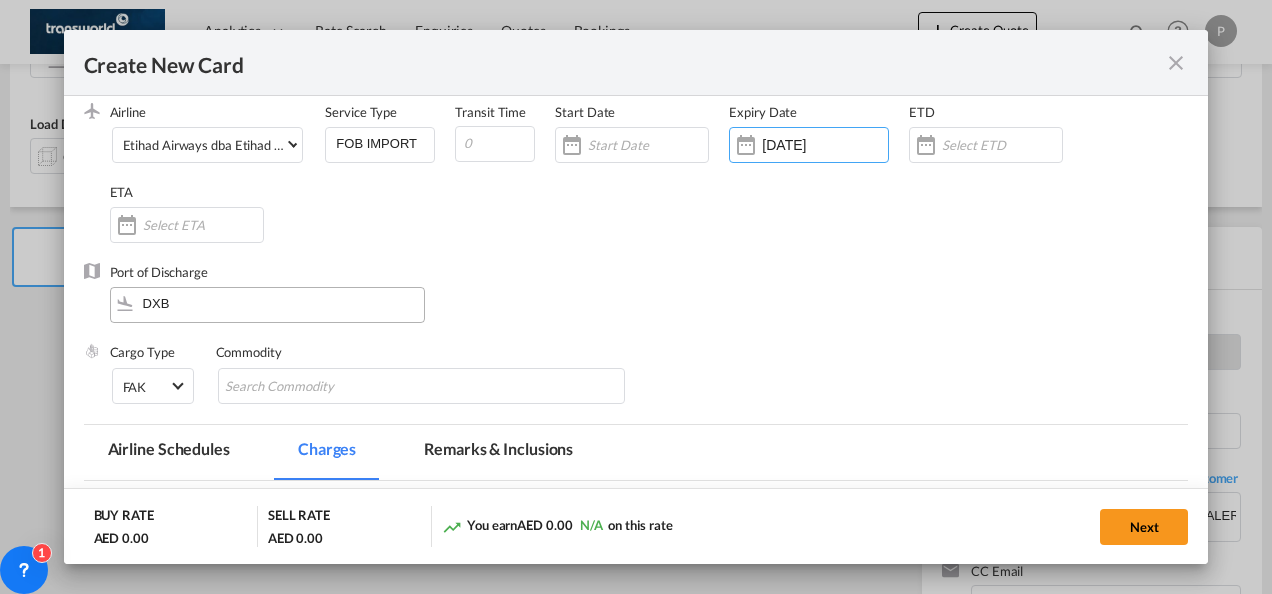 scroll, scrollTop: 97, scrollLeft: 0, axis: vertical 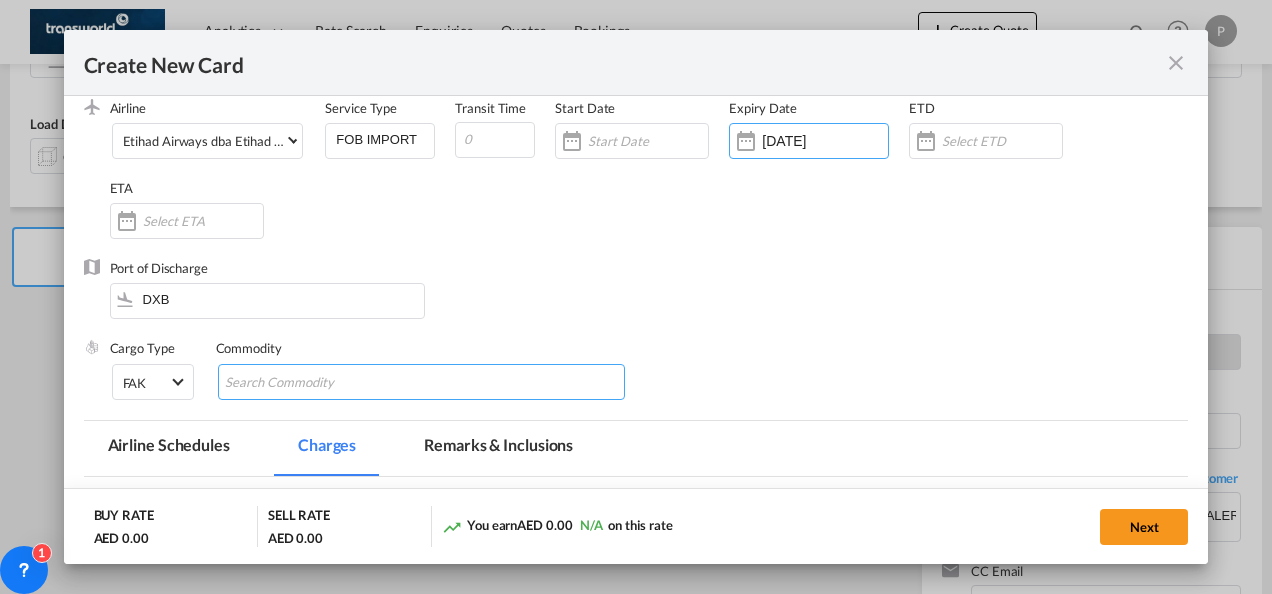 click at bounding box center [316, 383] 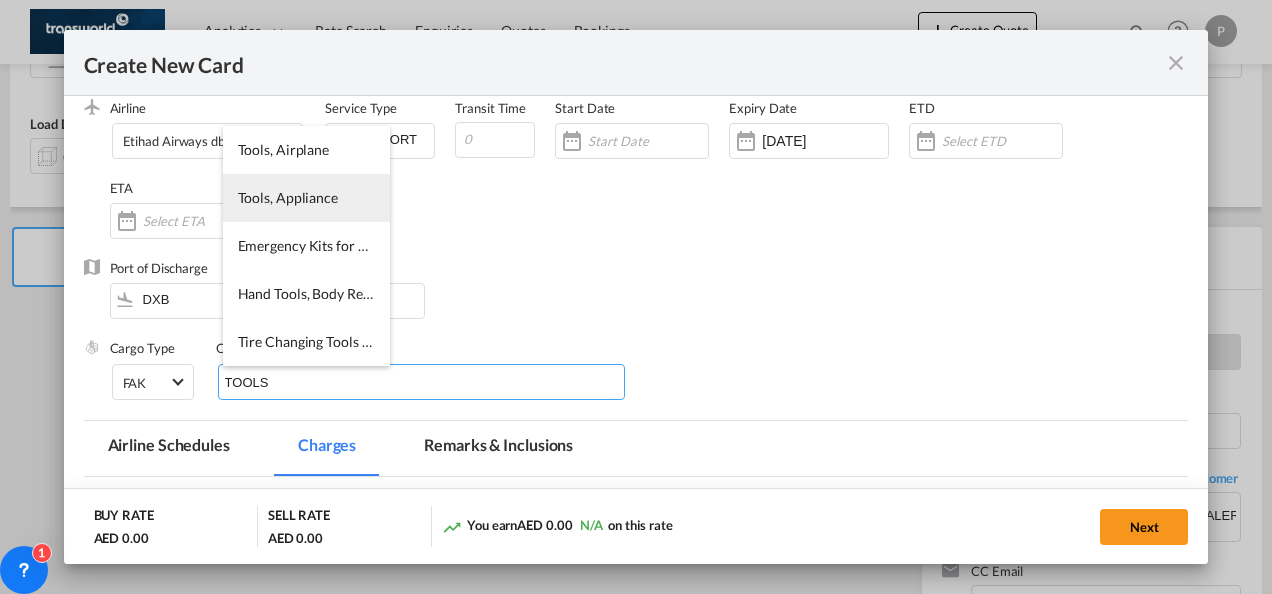 type on "TOOLS" 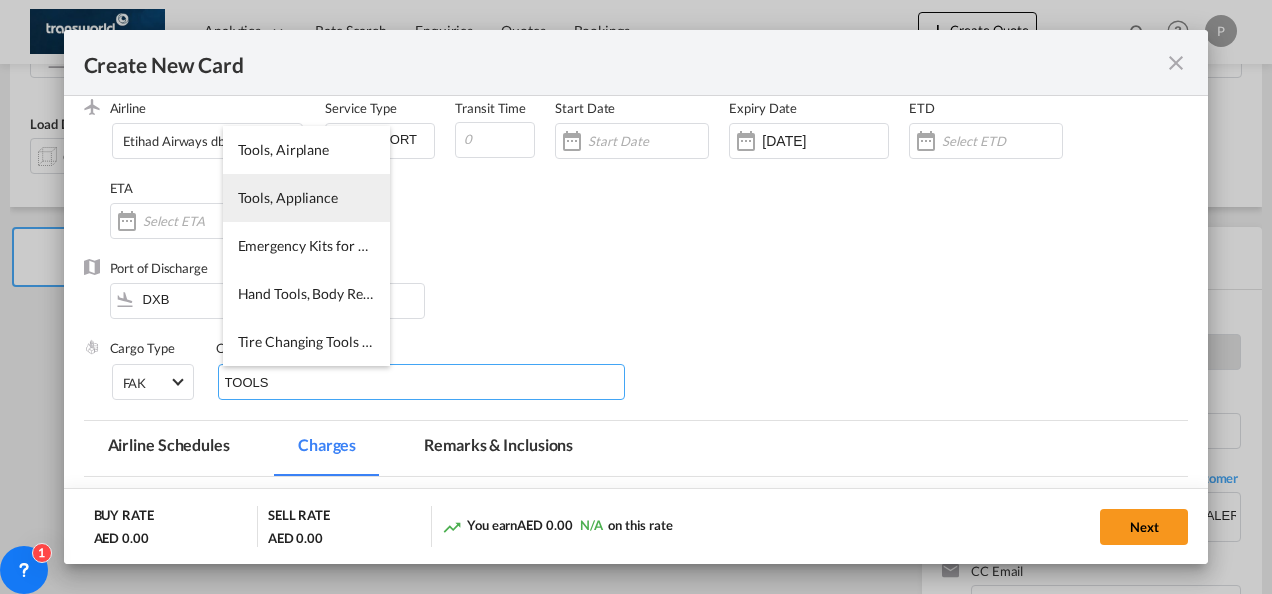 click on "Tools, Appliance" at bounding box center [288, 197] 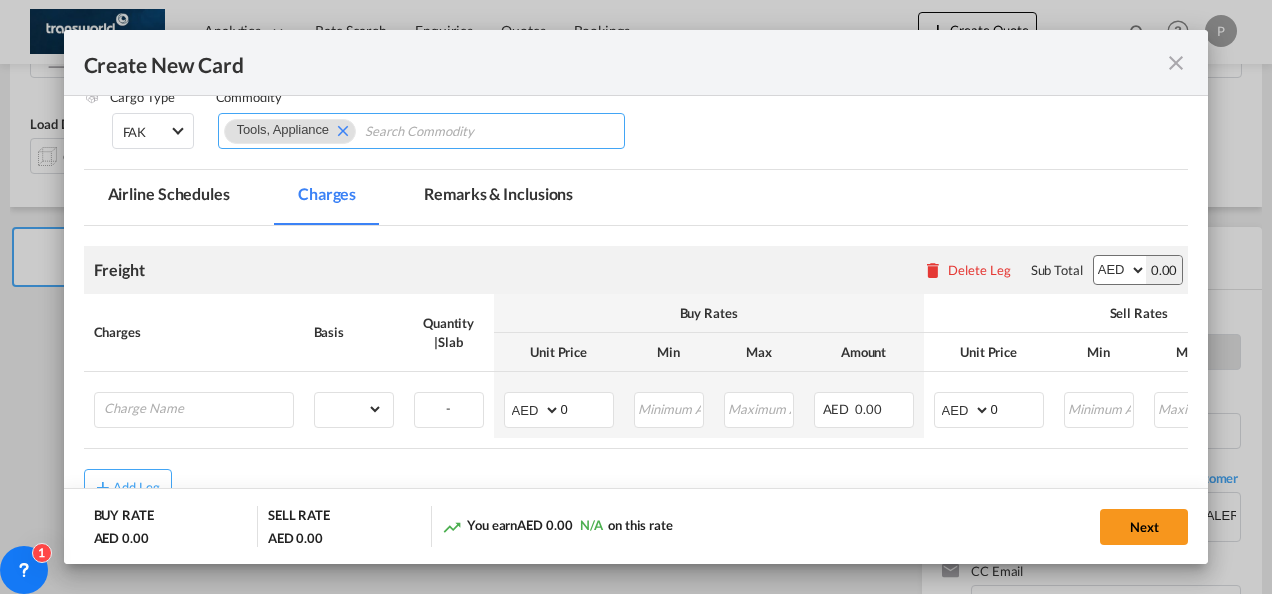 scroll, scrollTop: 351, scrollLeft: 0, axis: vertical 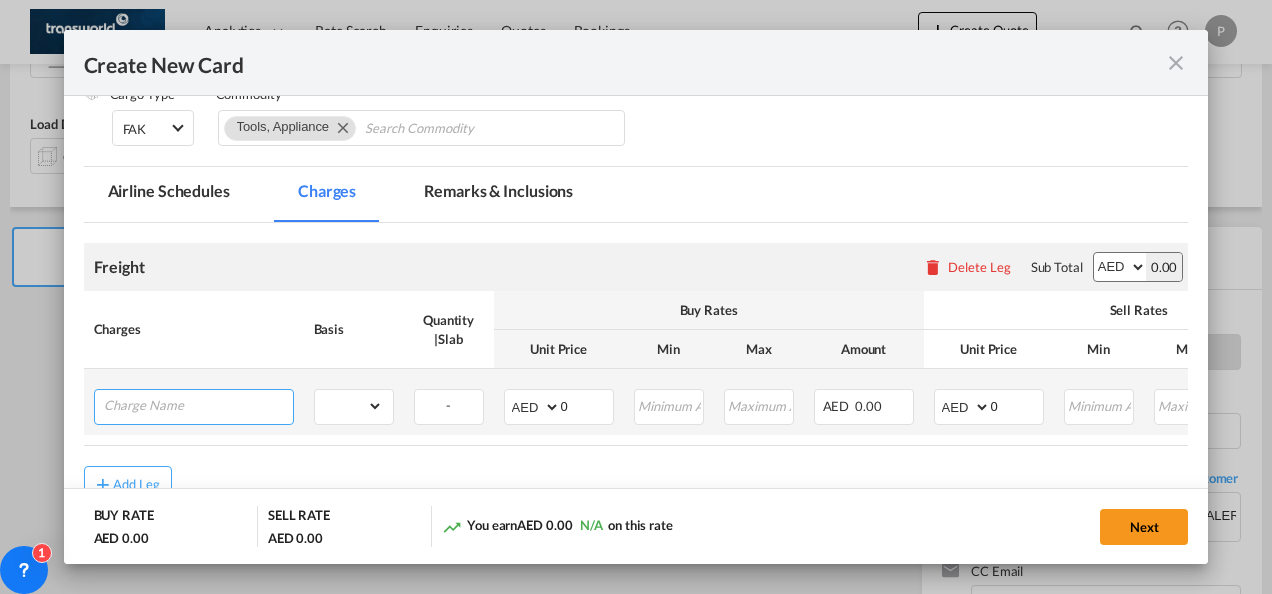 click at bounding box center [198, 405] 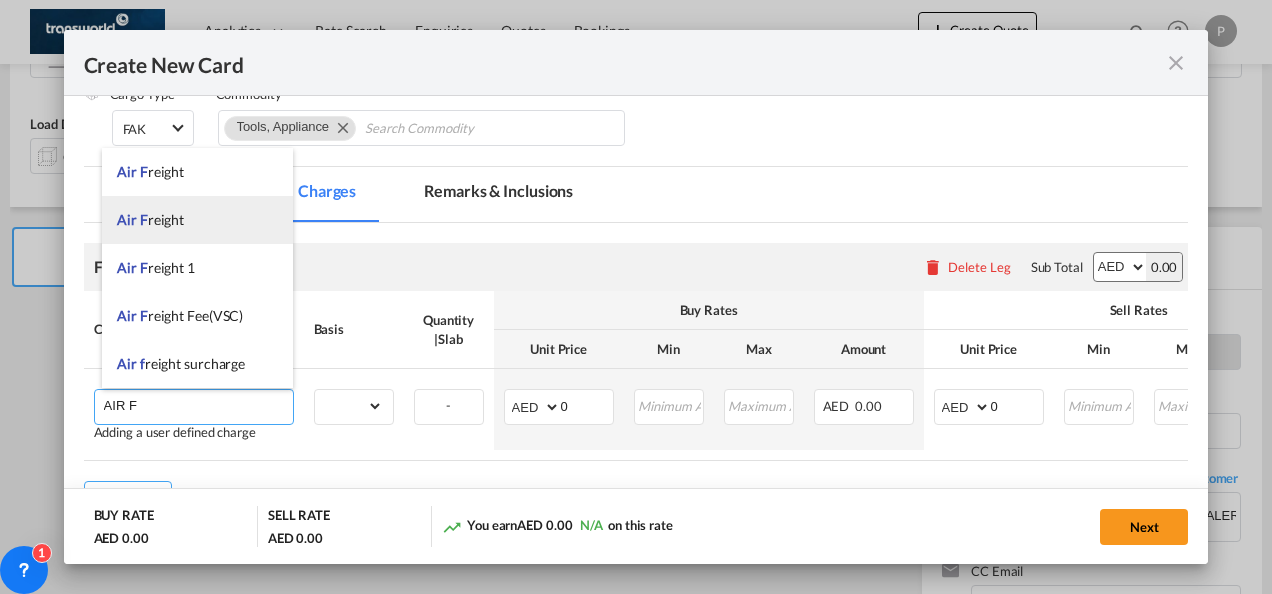 click on "Air F reight" at bounding box center (150, 219) 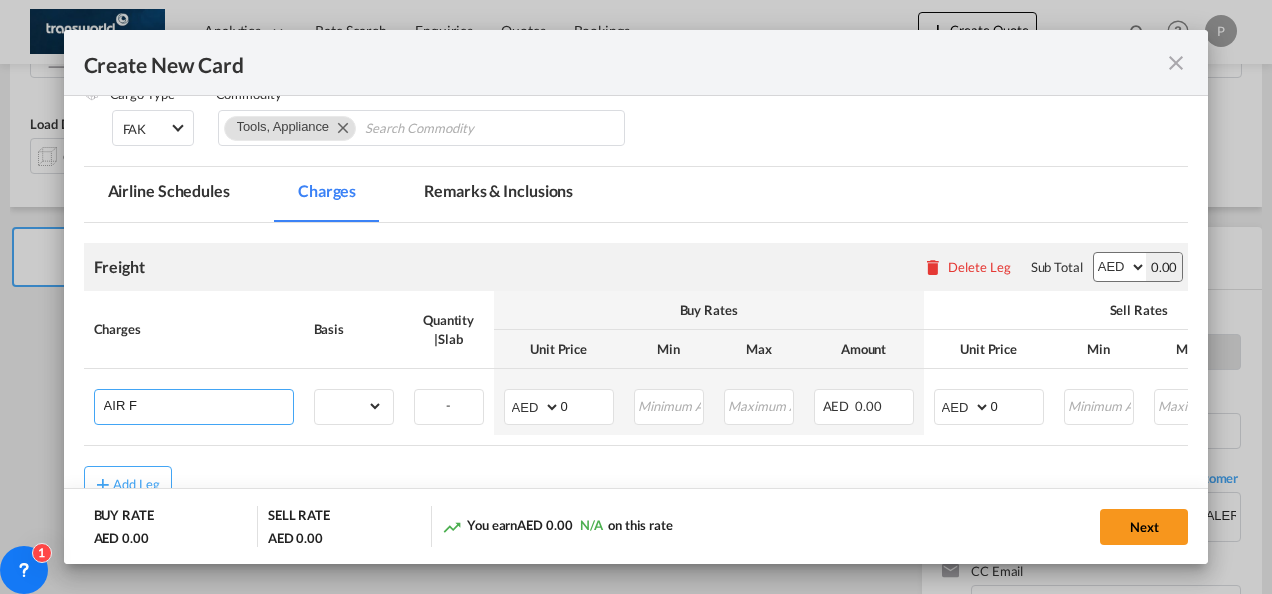 type on "Air Freight" 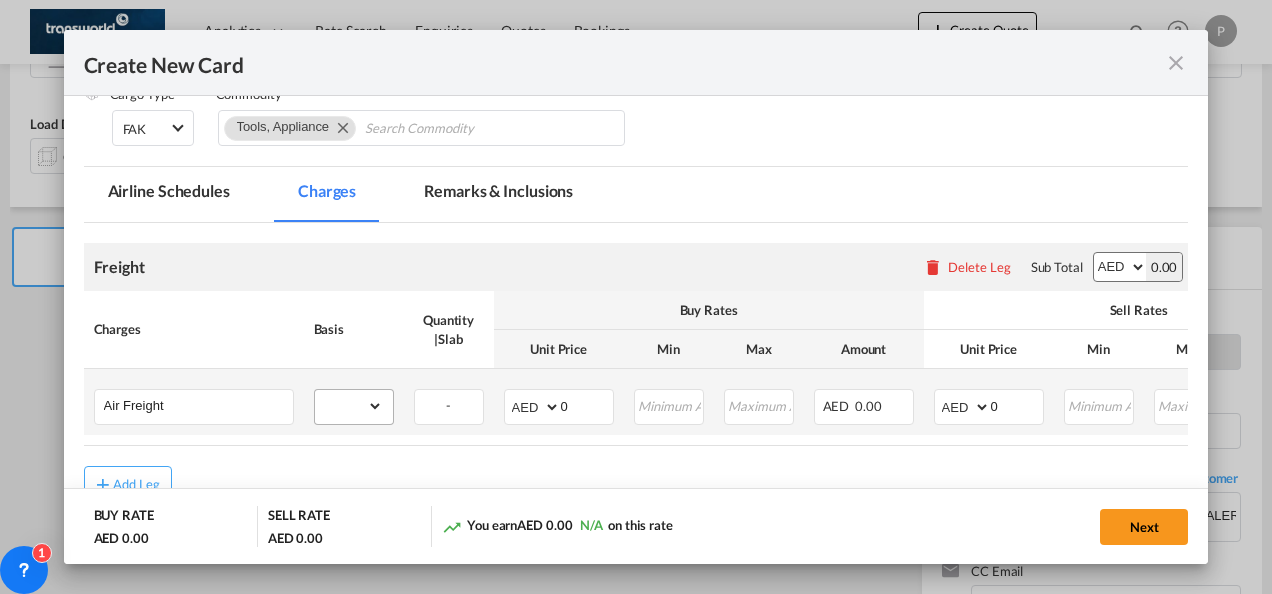 click on "gross_weight
volumetric_weight
per_shipment
per_bl
per_km
% on air freight
per_hawb
per_kg
per_pallet
per_carton
flat
chargeable_weight
per_ton
per_cbm
per_hbl
per_w/m
per_awb
per_sbl
per shipping bill
per_quintal
per_lbs
per_vehicle
per_shift
per_invoice
per_package
per_day
per_revalidation
per_declaration
per_document
per clearance" at bounding box center [354, 407] 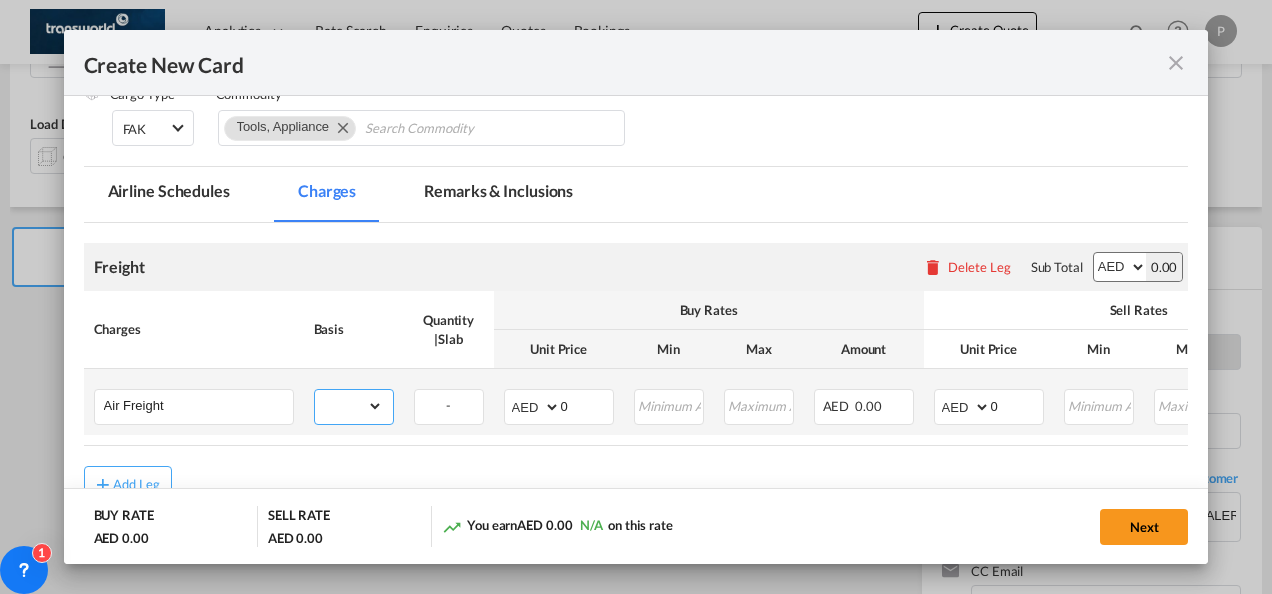 click on "gross_weight
volumetric_weight
per_shipment
per_bl
per_km
% on air freight
per_hawb
per_kg
per_pallet
per_carton
flat
chargeable_weight
per_ton
per_cbm
per_hbl
per_w/m
per_awb
per_sbl
per shipping bill
per_quintal
per_lbs
per_vehicle
per_shift
per_invoice
per_package
per_day
per_revalidation
per_declaration
per_document
per clearance" at bounding box center (349, 406) 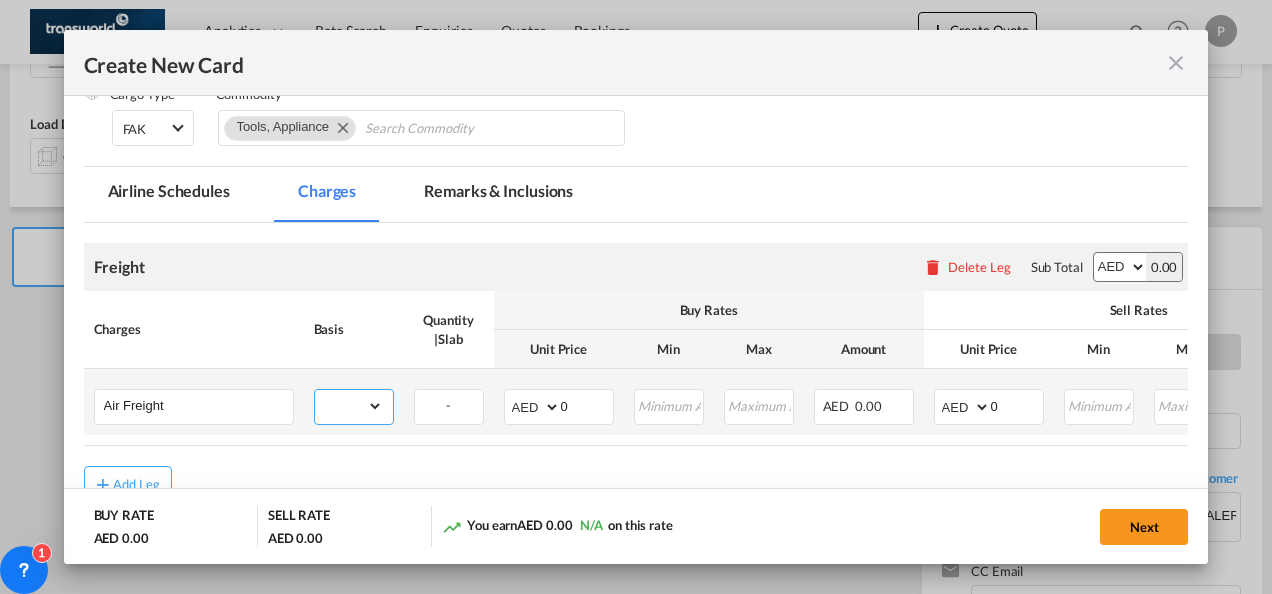 select on "per_shipment" 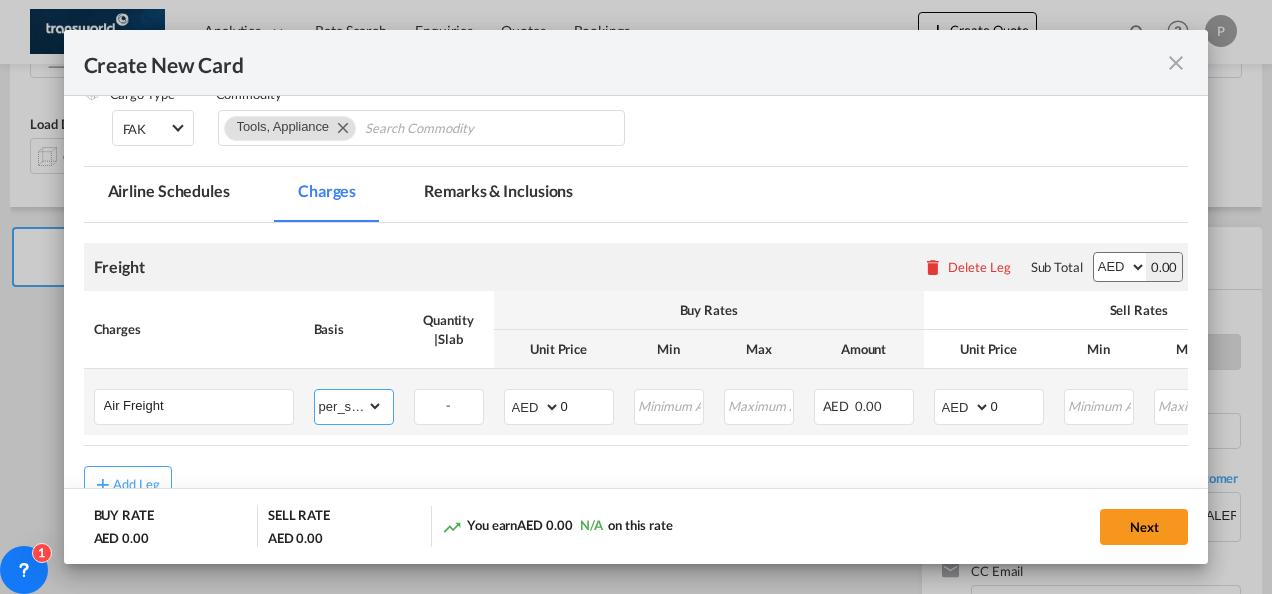 click on "gross_weight
volumetric_weight
per_shipment
per_bl
per_km
% on air freight
per_hawb
per_kg
per_pallet
per_carton
flat
chargeable_weight
per_ton
per_cbm
per_hbl
per_w/m
per_awb
per_sbl
per shipping bill
per_quintal
per_lbs
per_vehicle
per_shift
per_invoice
per_package
per_day
per_revalidation
per_declaration
per_document
per clearance" at bounding box center [349, 406] 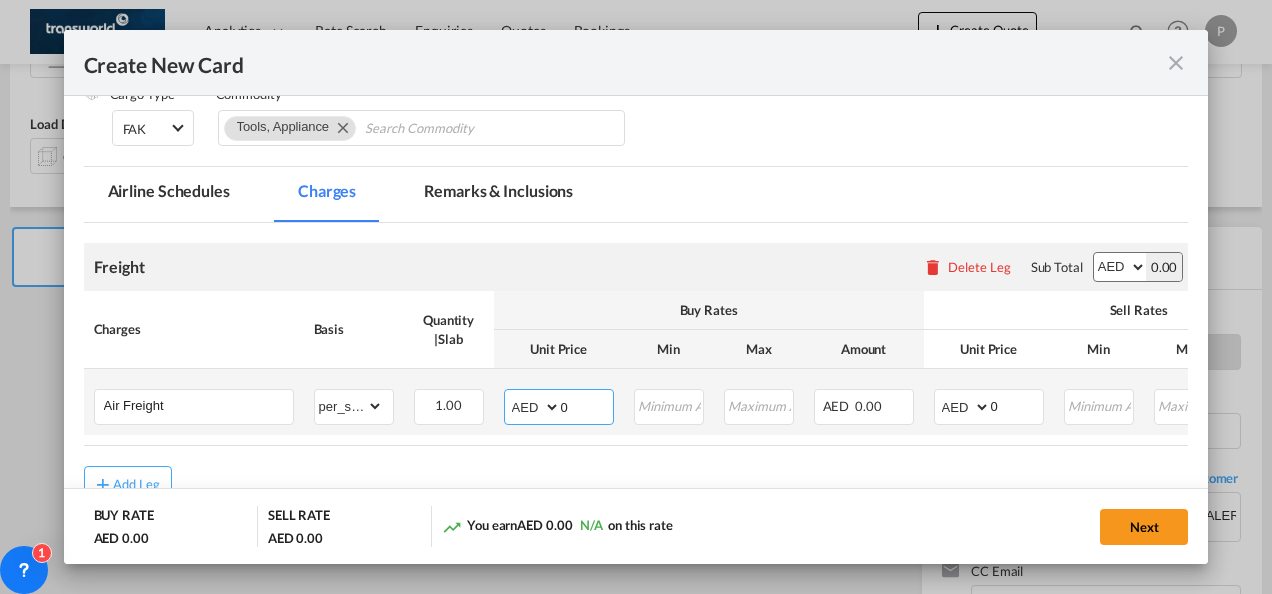 click on "0" at bounding box center [587, 405] 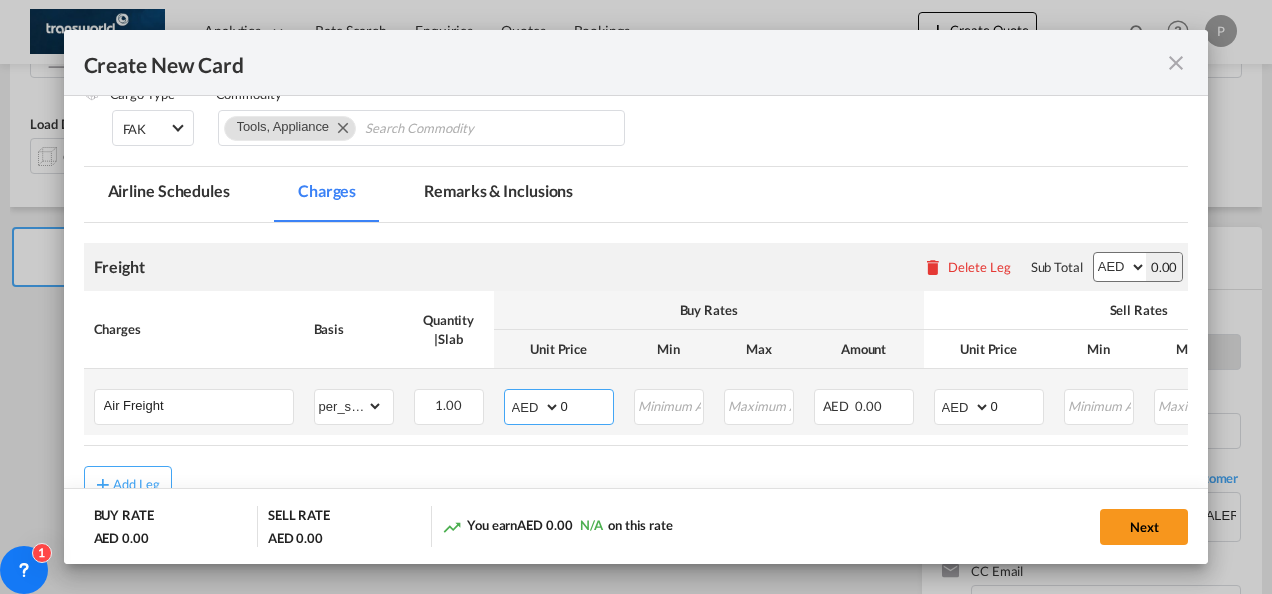 click on "AED AFN ALL AMD ANG AOA ARS AUD AWG AZN BAM BBD BDT BGN BHD BIF BMD BND [PERSON_NAME] BRL BSD BTN BWP BYN BZD CAD CDF CHF CLP CNY COP CRC CUC CUP CVE CZK DJF DKK DOP DZD EGP ERN ETB EUR FJD FKP FOK GBP GEL GGP GHS GIP GMD GNF GTQ GYD HKD HNL HRK HTG HUF IDR ILS IMP INR IQD IRR ISK JMD JOD JPY KES KGS KHR KID KMF KRW KWD KYD KZT LAK LBP LKR LRD LSL LYD MAD MDL MGA MKD MMK MNT MOP MRU MUR MVR MWK MXN MYR MZN NAD NGN NIO NOK NPR NZD OMR PAB PEN PGK PHP PKR PLN PYG QAR [PERSON_NAME] RSD RUB RWF SAR SBD SCR SDG SEK SGD SHP SLL SOS SRD SSP STN SYP SZL THB TJS TMT TND TOP TRY TTD TVD TWD TZS UAH UGX USD UYU UZS VES VND VUV WST XAF XCD XDR XOF XPF YER ZAR ZMW" at bounding box center [534, 407] 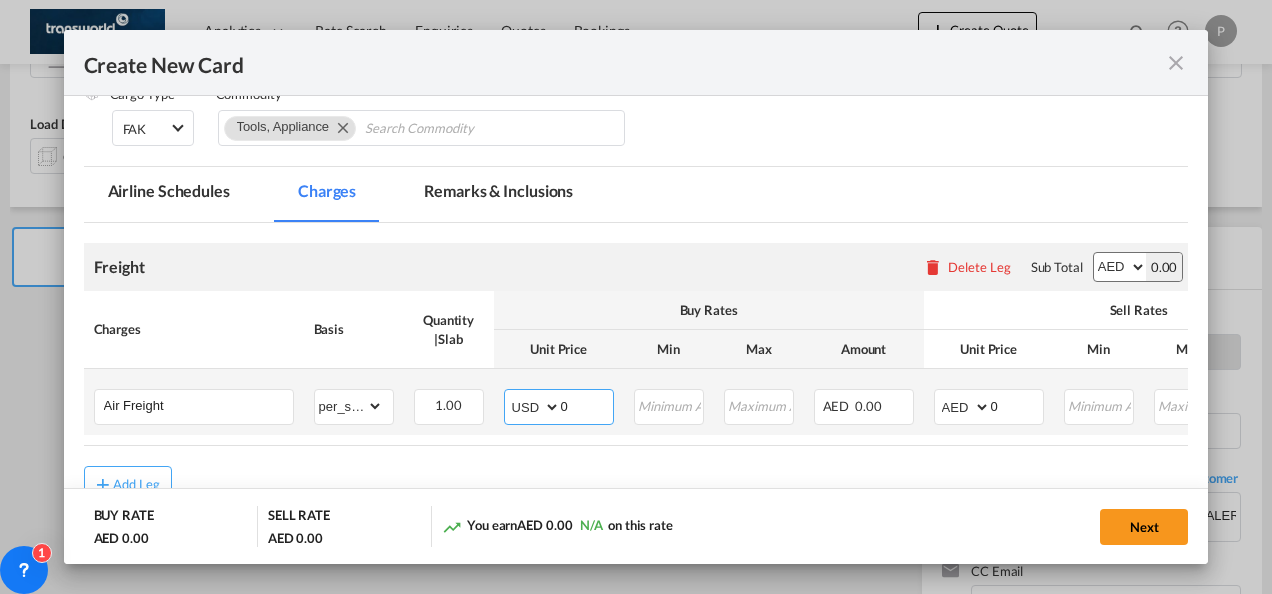 click on "AED AFN ALL AMD ANG AOA ARS AUD AWG AZN BAM BBD BDT BGN BHD BIF BMD BND [PERSON_NAME] BRL BSD BTN BWP BYN BZD CAD CDF CHF CLP CNY COP CRC CUC CUP CVE CZK DJF DKK DOP DZD EGP ERN ETB EUR FJD FKP FOK GBP GEL GGP GHS GIP GMD GNF GTQ GYD HKD HNL HRK HTG HUF IDR ILS IMP INR IQD IRR ISK JMD JOD JPY KES KGS KHR KID KMF KRW KWD KYD KZT LAK LBP LKR LRD LSL LYD MAD MDL MGA MKD MMK MNT MOP MRU MUR MVR MWK MXN MYR MZN NAD NGN NIO NOK NPR NZD OMR PAB PEN PGK PHP PKR PLN PYG QAR [PERSON_NAME] RSD RUB RWF SAR SBD SCR SDG SEK SGD SHP SLL SOS SRD SSP STN SYP SZL THB TJS TMT TND TOP TRY TTD TVD TWD TZS UAH UGX USD UYU UZS VES VND VUV WST XAF XCD XDR XOF XPF YER ZAR ZMW" at bounding box center [534, 407] 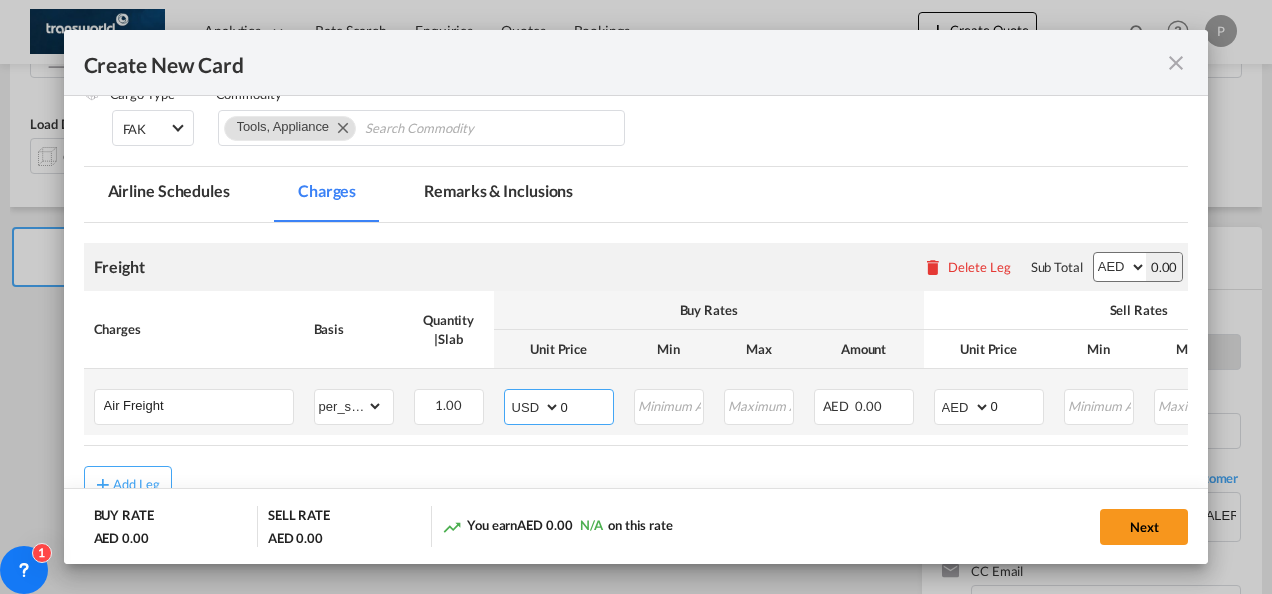 click on "0" at bounding box center (587, 405) 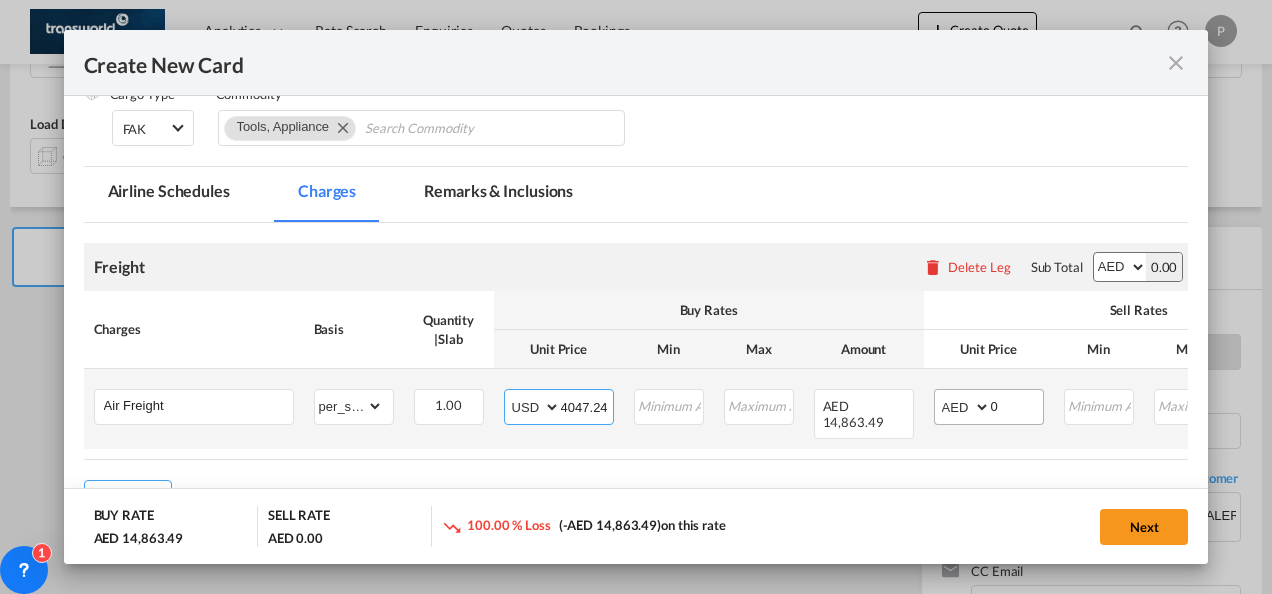 type on "4047.24" 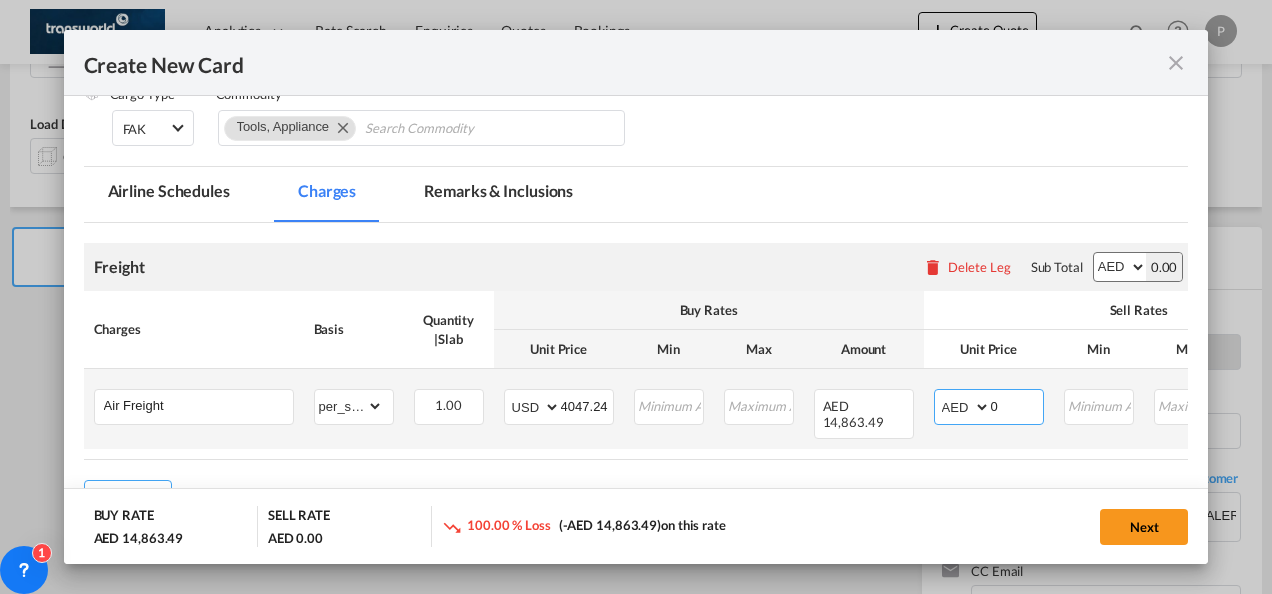 click on "AED AFN ALL AMD ANG AOA ARS AUD AWG AZN BAM BBD BDT BGN BHD BIF BMD BND [PERSON_NAME] BRL BSD BTN BWP BYN BZD CAD CDF CHF CLP CNY COP CRC CUC CUP CVE CZK DJF DKK DOP DZD EGP ERN ETB EUR FJD FKP FOK GBP GEL GGP GHS GIP GMD GNF GTQ GYD HKD HNL HRK HTG HUF IDR ILS IMP INR IQD IRR ISK JMD JOD JPY KES KGS KHR KID KMF KRW KWD KYD KZT LAK LBP LKR LRD LSL LYD MAD MDL MGA MKD MMK MNT MOP MRU MUR MVR MWK MXN MYR MZN NAD NGN NIO NOK NPR NZD OMR PAB PEN PGK PHP PKR PLN PYG QAR [PERSON_NAME] RSD RUB RWF SAR SBD SCR SDG SEK SGD SHP SLL SOS SRD SSP STN SYP SZL THB TJS TMT TND TOP TRY TTD TVD TWD TZS UAH UGX USD UYU UZS VES VND VUV WST XAF XCD XDR XOF XPF YER ZAR ZMW" at bounding box center (964, 407) 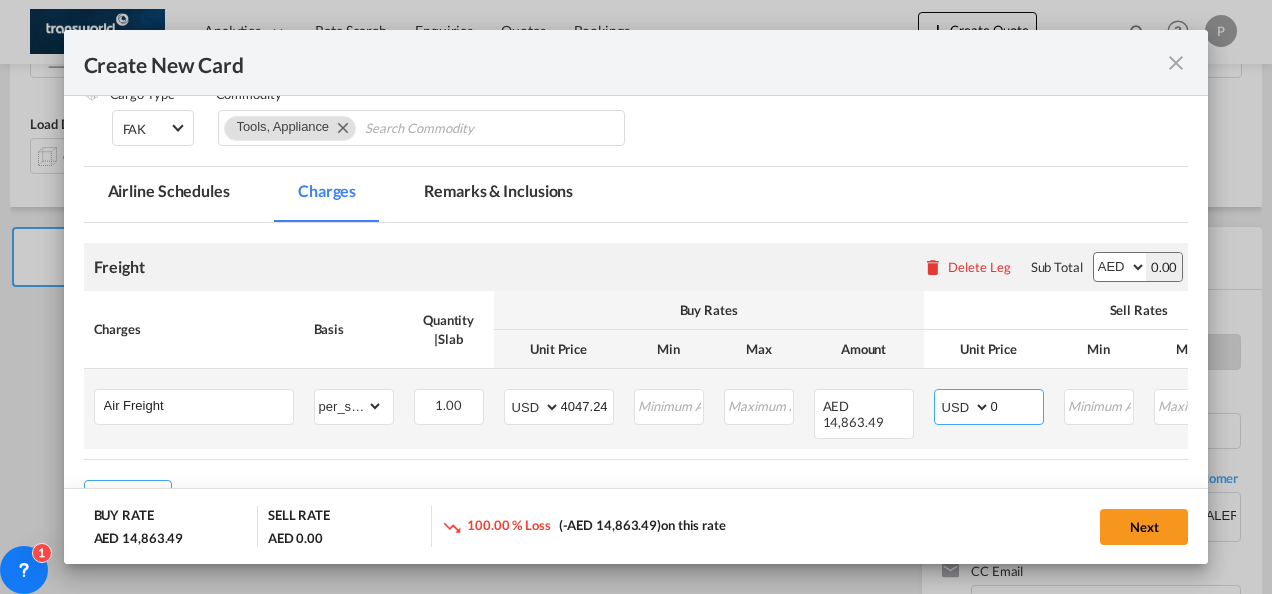click on "AED AFN ALL AMD ANG AOA ARS AUD AWG AZN BAM BBD BDT BGN BHD BIF BMD BND [PERSON_NAME] BRL BSD BTN BWP BYN BZD CAD CDF CHF CLP CNY COP CRC CUC CUP CVE CZK DJF DKK DOP DZD EGP ERN ETB EUR FJD FKP FOK GBP GEL GGP GHS GIP GMD GNF GTQ GYD HKD HNL HRK HTG HUF IDR ILS IMP INR IQD IRR ISK JMD JOD JPY KES KGS KHR KID KMF KRW KWD KYD KZT LAK LBP LKR LRD LSL LYD MAD MDL MGA MKD MMK MNT MOP MRU MUR MVR MWK MXN MYR MZN NAD NGN NIO NOK NPR NZD OMR PAB PEN PGK PHP PKR PLN PYG QAR [PERSON_NAME] RSD RUB RWF SAR SBD SCR SDG SEK SGD SHP SLL SOS SRD SSP STN SYP SZL THB TJS TMT TND TOP TRY TTD TVD TWD TZS UAH UGX USD UYU UZS VES VND VUV WST XAF XCD XDR XOF XPF YER ZAR ZMW" at bounding box center [964, 407] 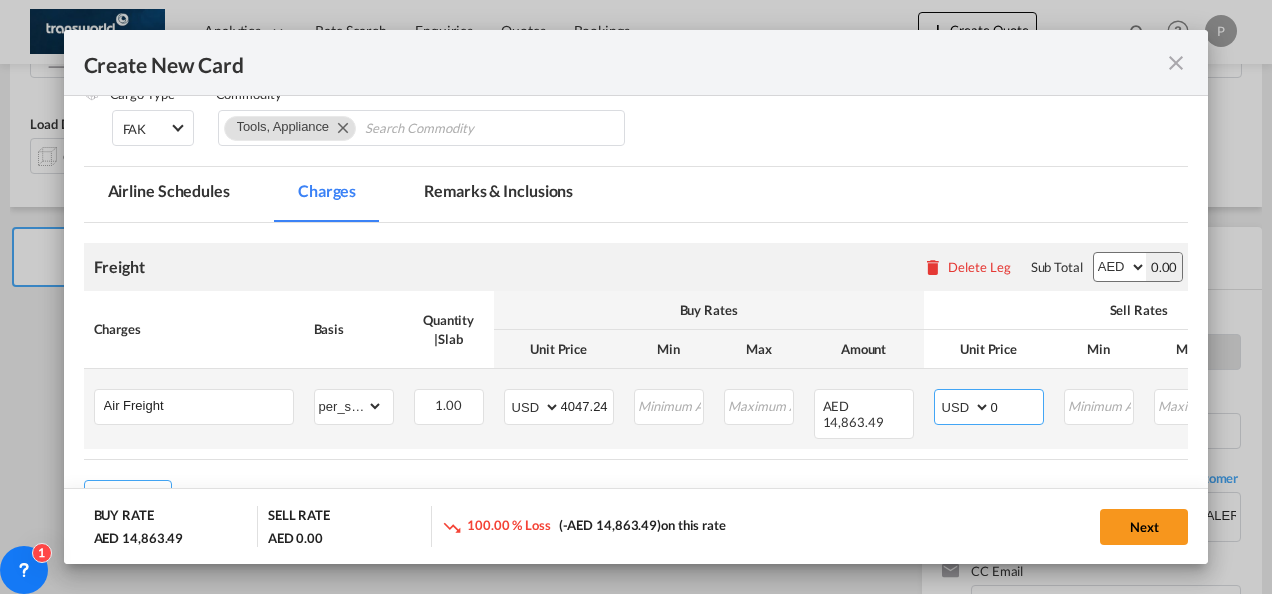 click on "0" at bounding box center (1017, 405) 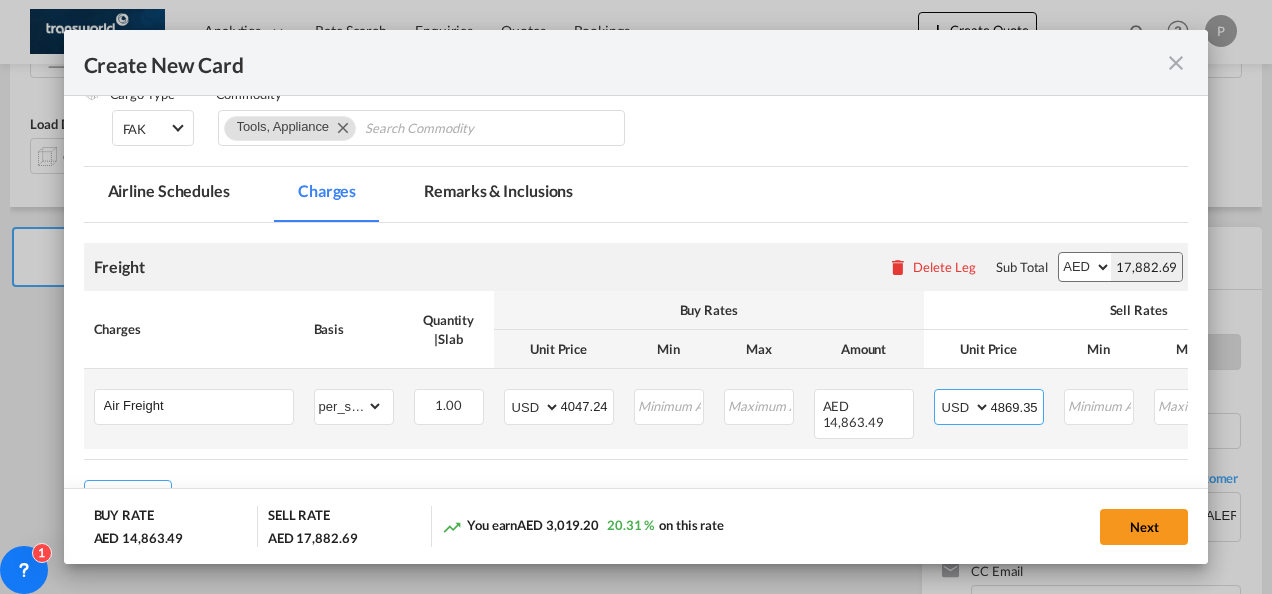 type on "4869.35" 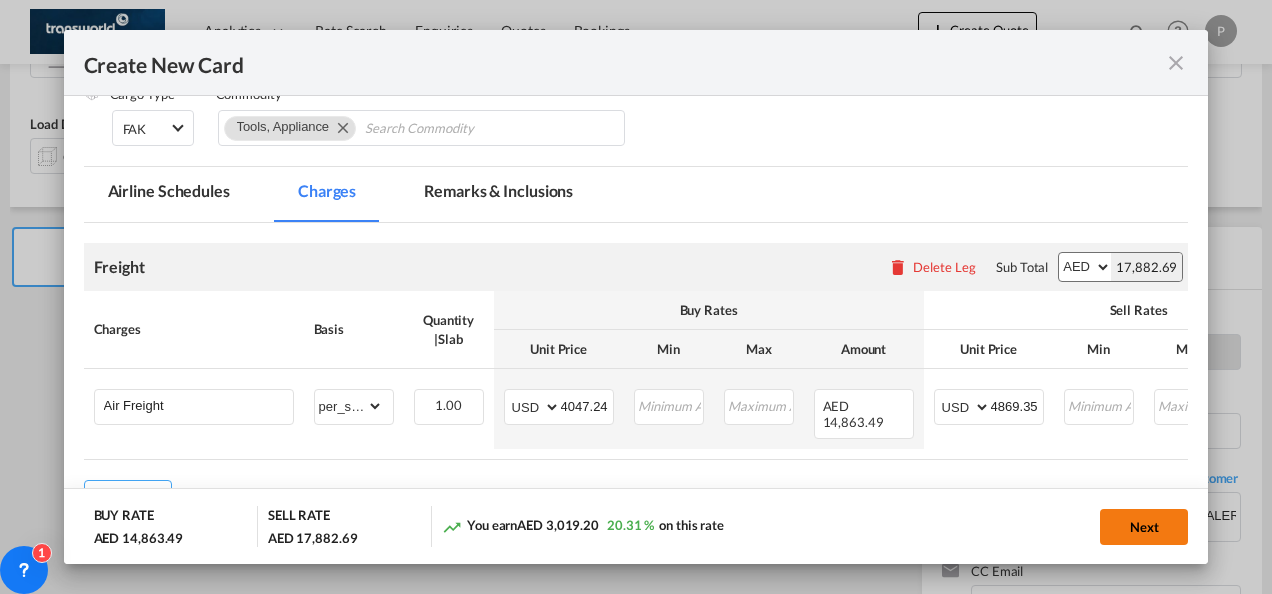 click on "Next" 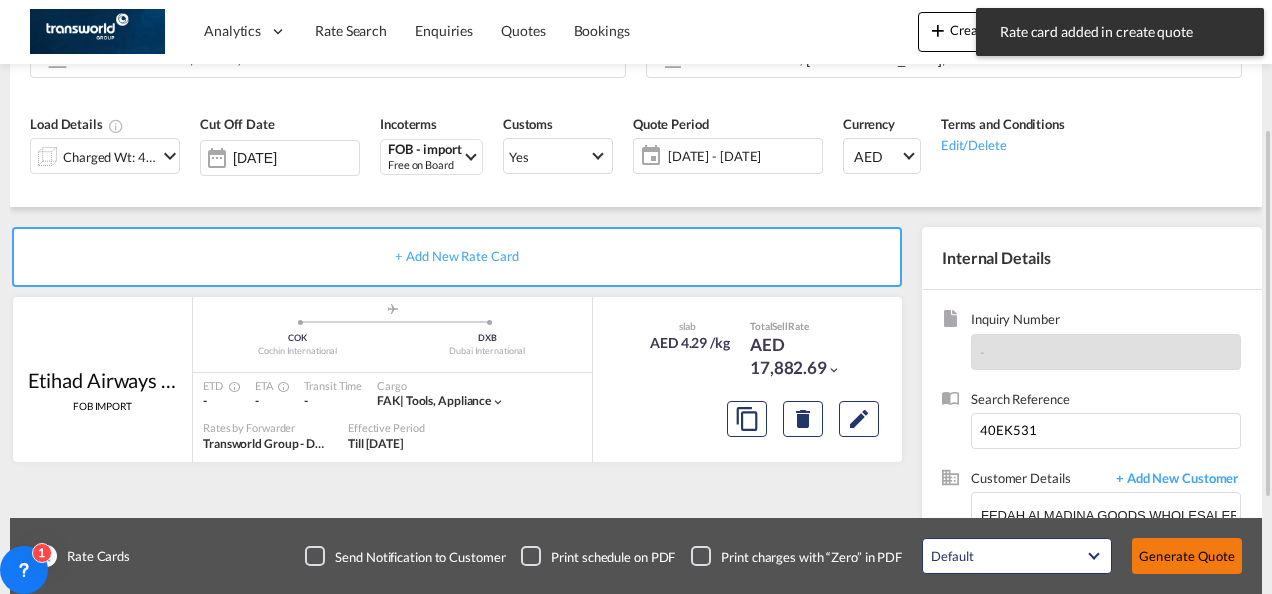 click on "Generate Quote" at bounding box center [1187, 556] 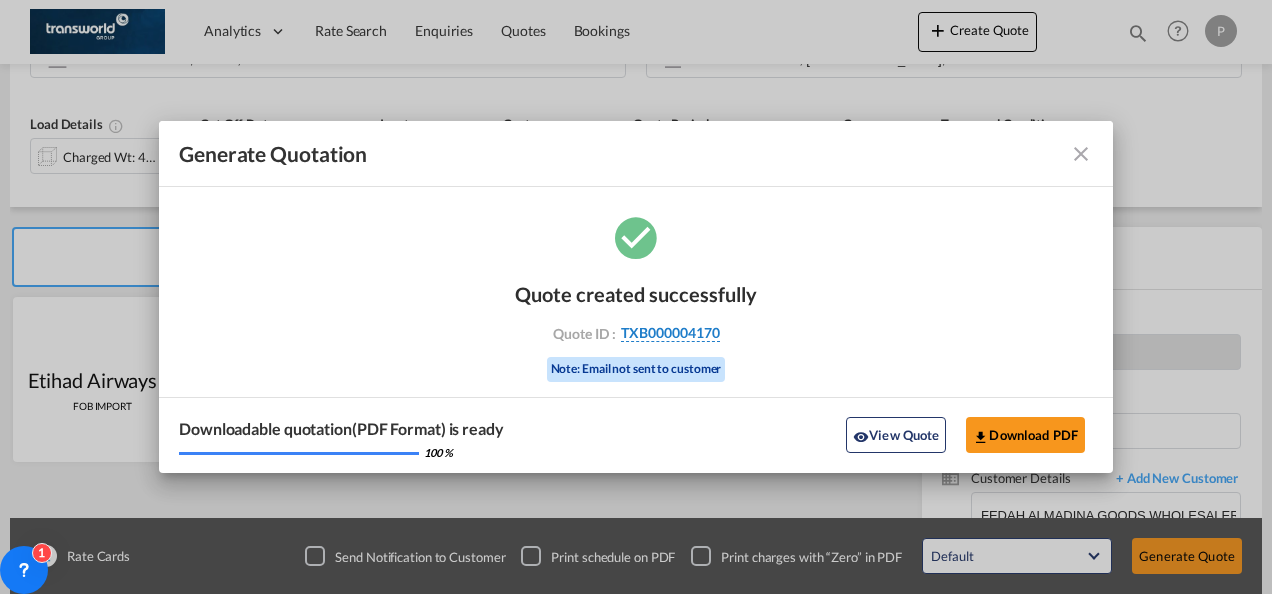 click on "TXB000004170" at bounding box center (670, 333) 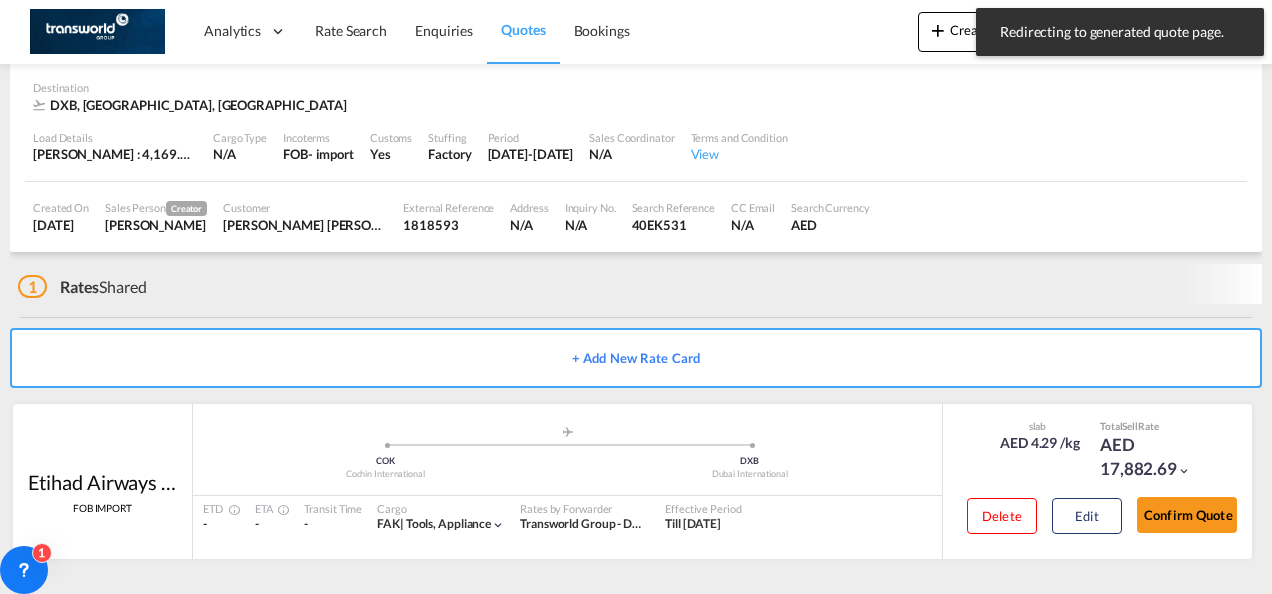scroll, scrollTop: 134, scrollLeft: 0, axis: vertical 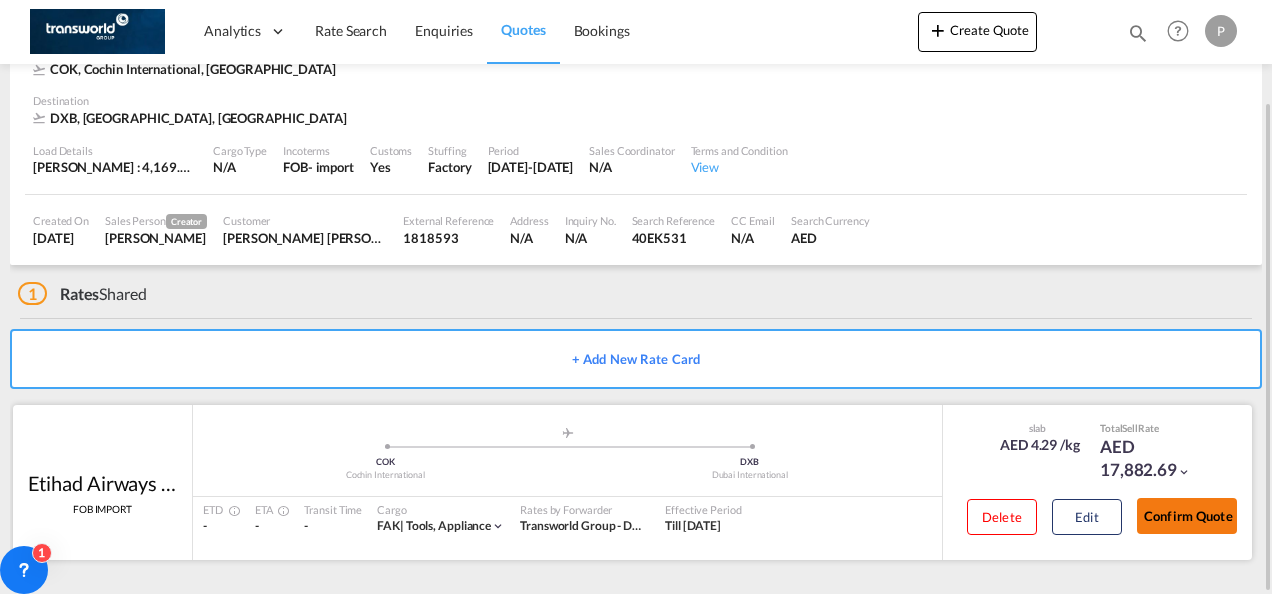 click on "Confirm Quote" at bounding box center (1187, 516) 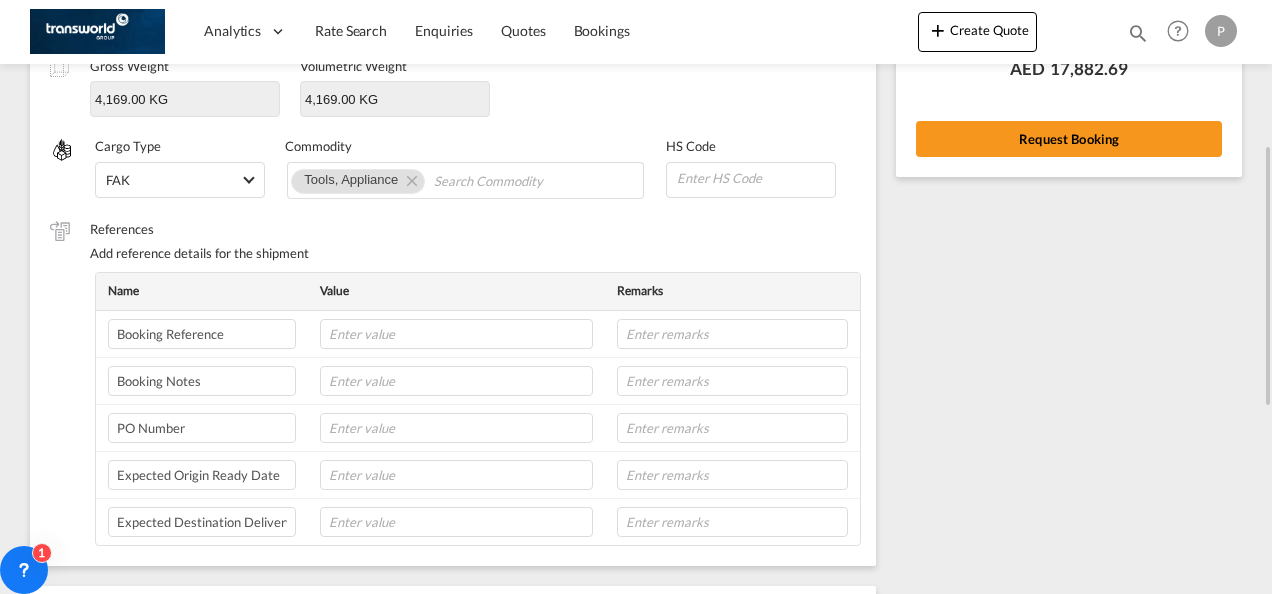 scroll, scrollTop: 334, scrollLeft: 0, axis: vertical 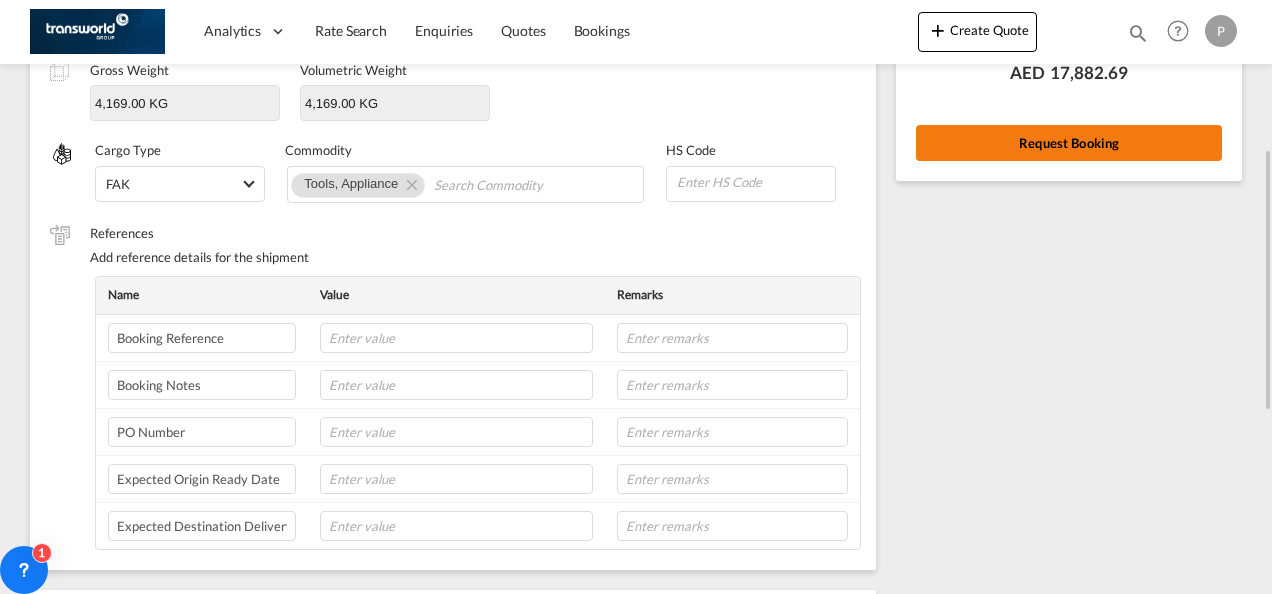click on "Request Booking" at bounding box center [1069, 143] 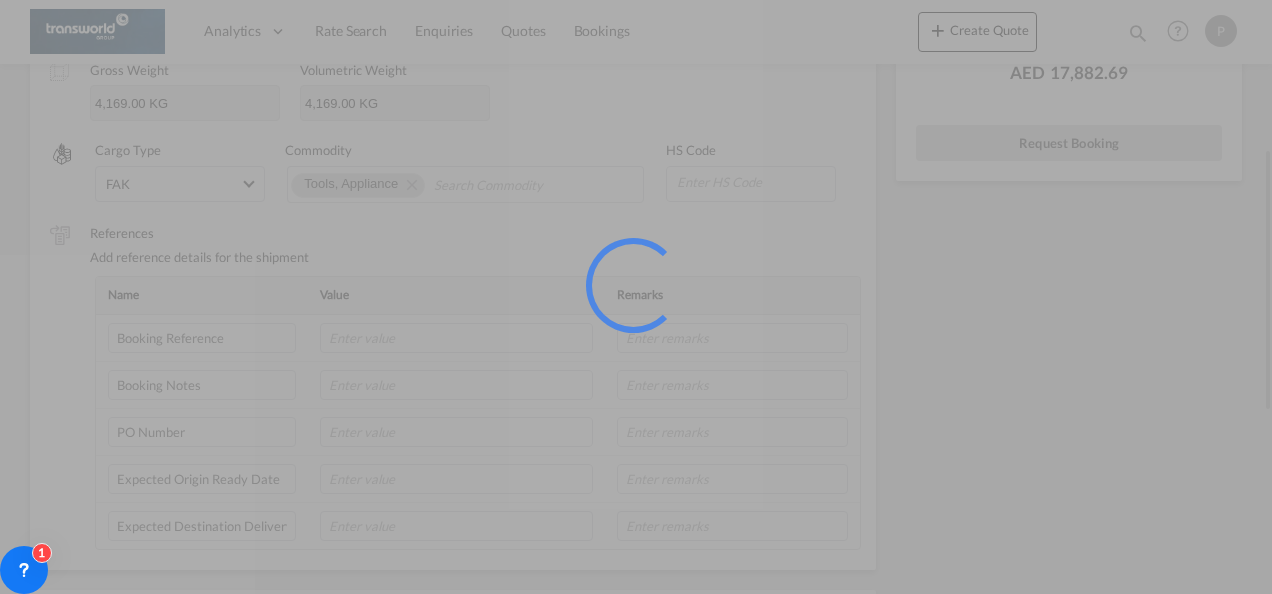 scroll, scrollTop: 37, scrollLeft: 0, axis: vertical 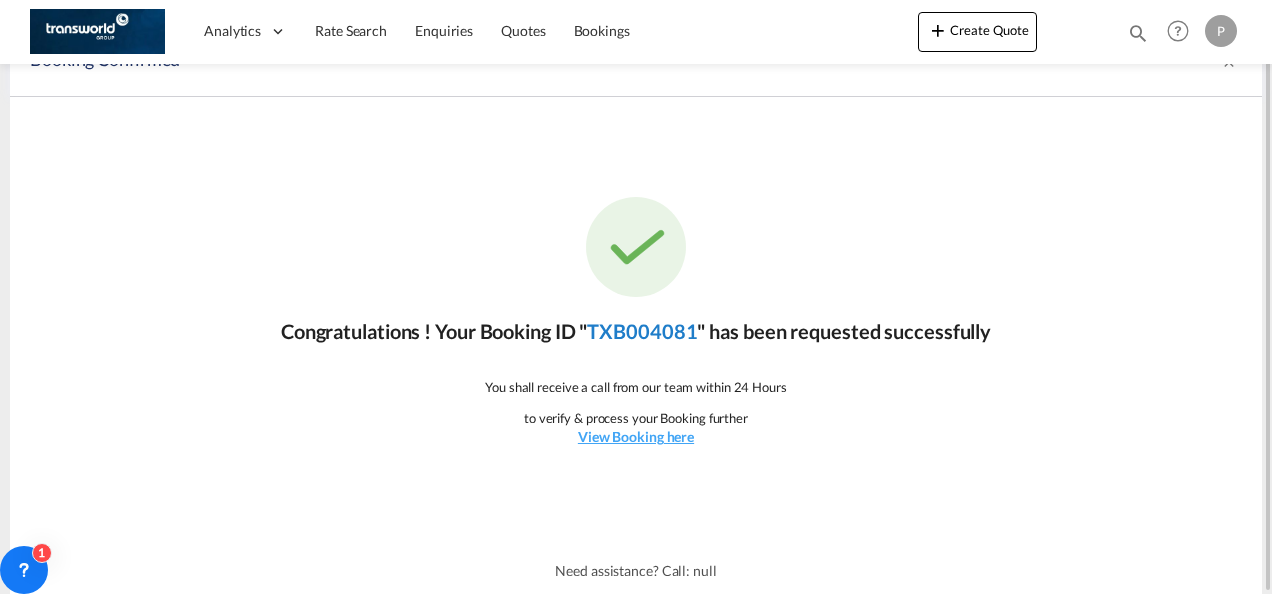 click on "TXB004081" 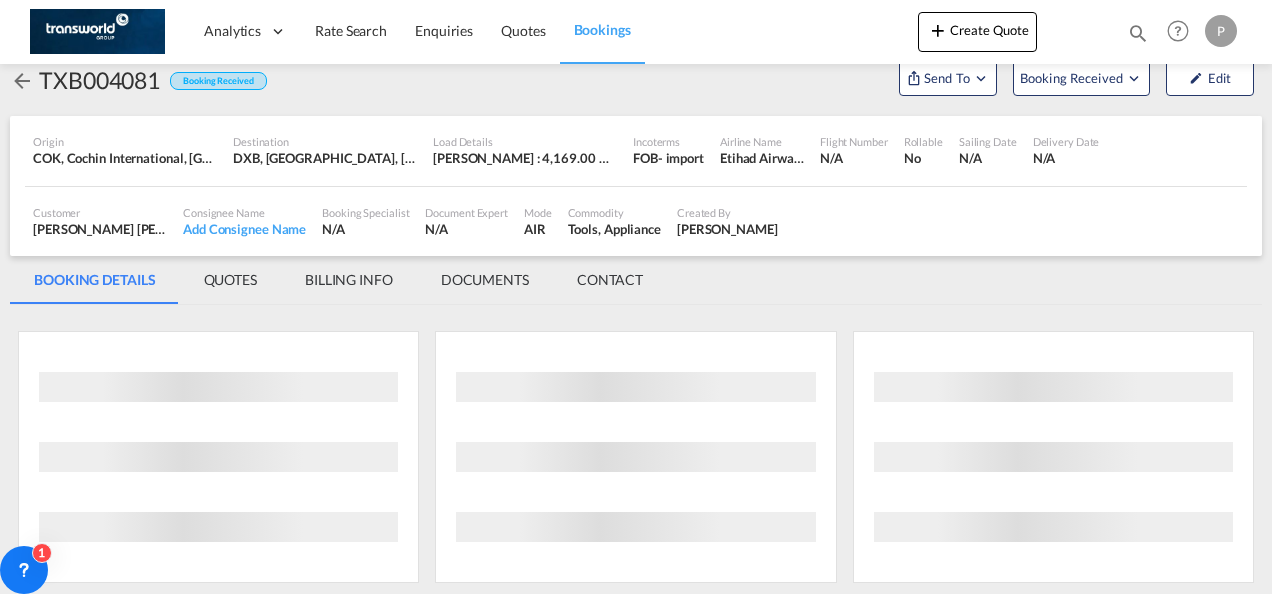 scroll, scrollTop: 1176, scrollLeft: 0, axis: vertical 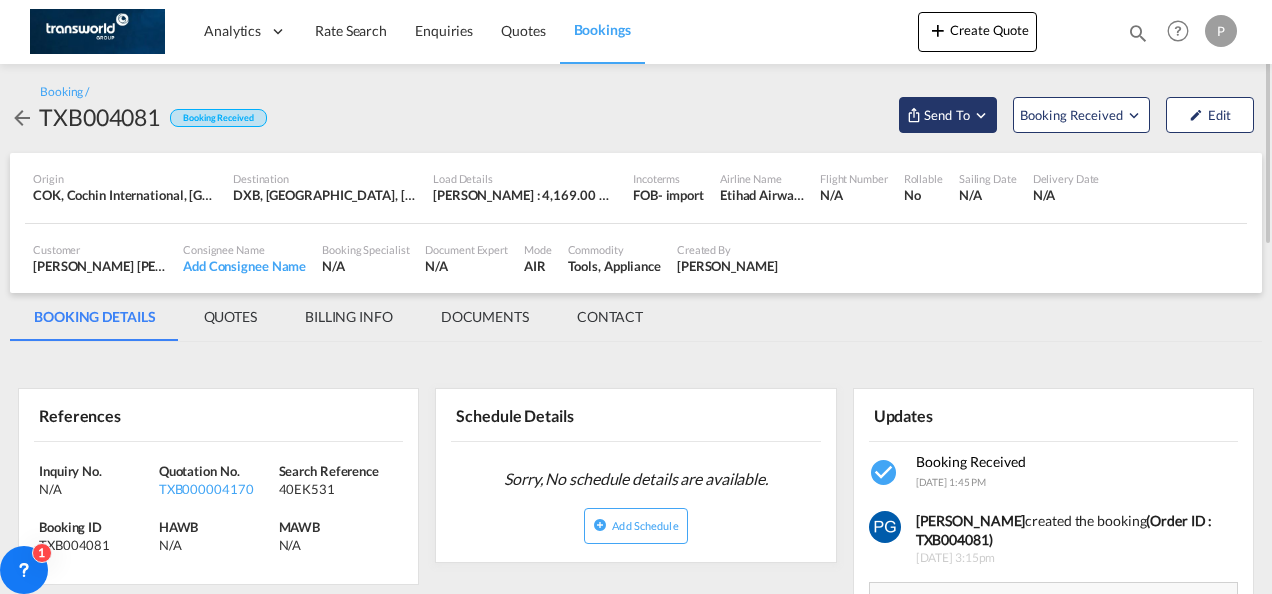 click on "Send To" at bounding box center [948, 115] 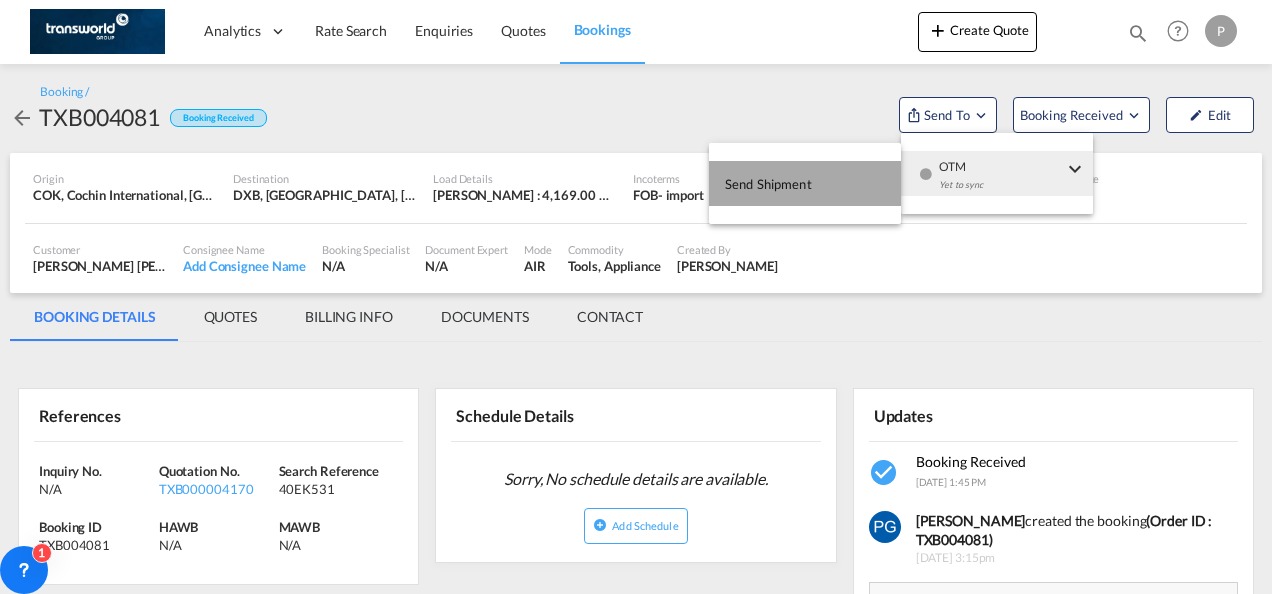 click on "Send Shipment" at bounding box center (805, 183) 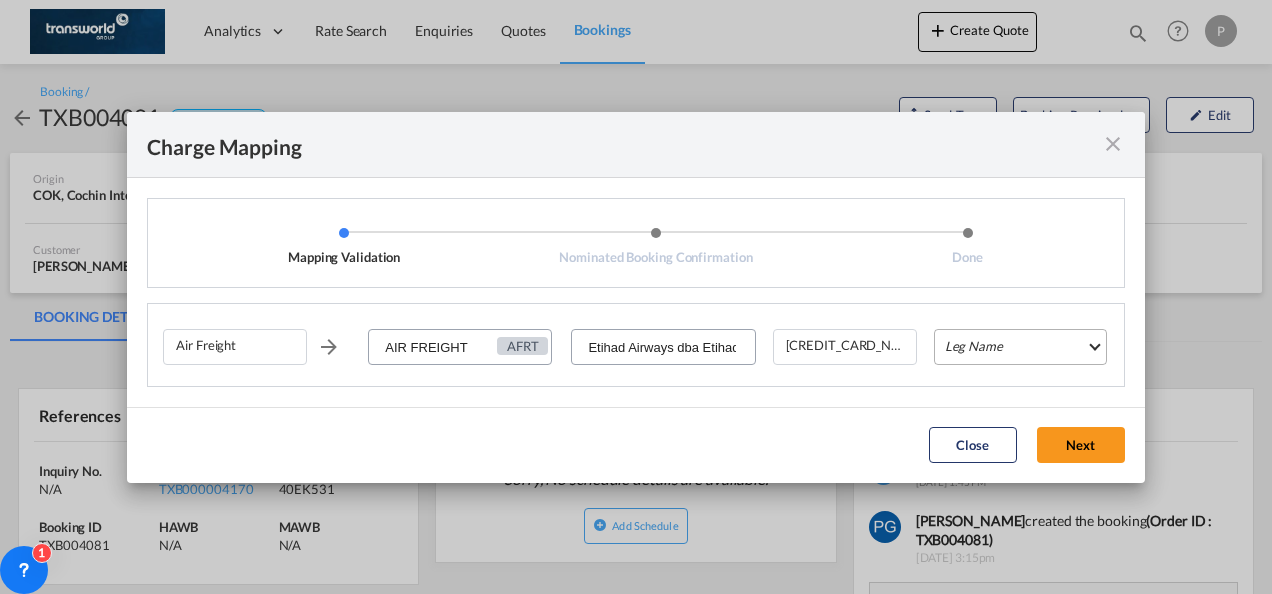 click on "Leg Name HANDLING ORIGIN HANDLING DESTINATION OTHERS TL PICK UP CUSTOMS ORIGIN AIR CUSTOMS DESTINATION TL DELIVERY" at bounding box center (1020, 347) 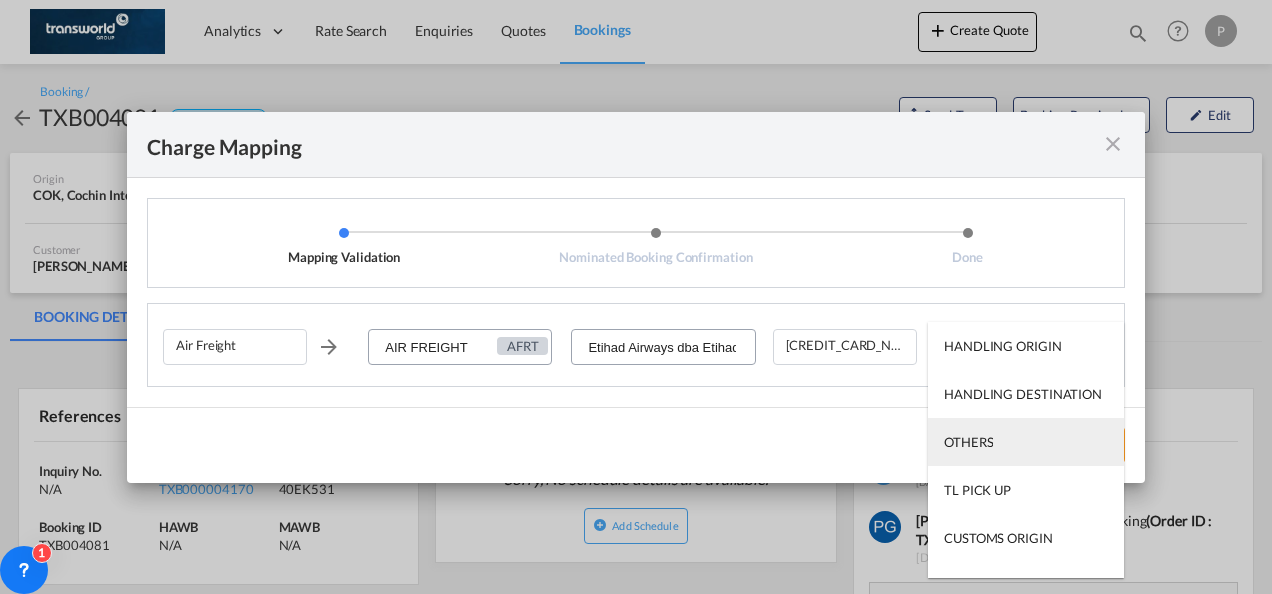 scroll, scrollTop: 128, scrollLeft: 0, axis: vertical 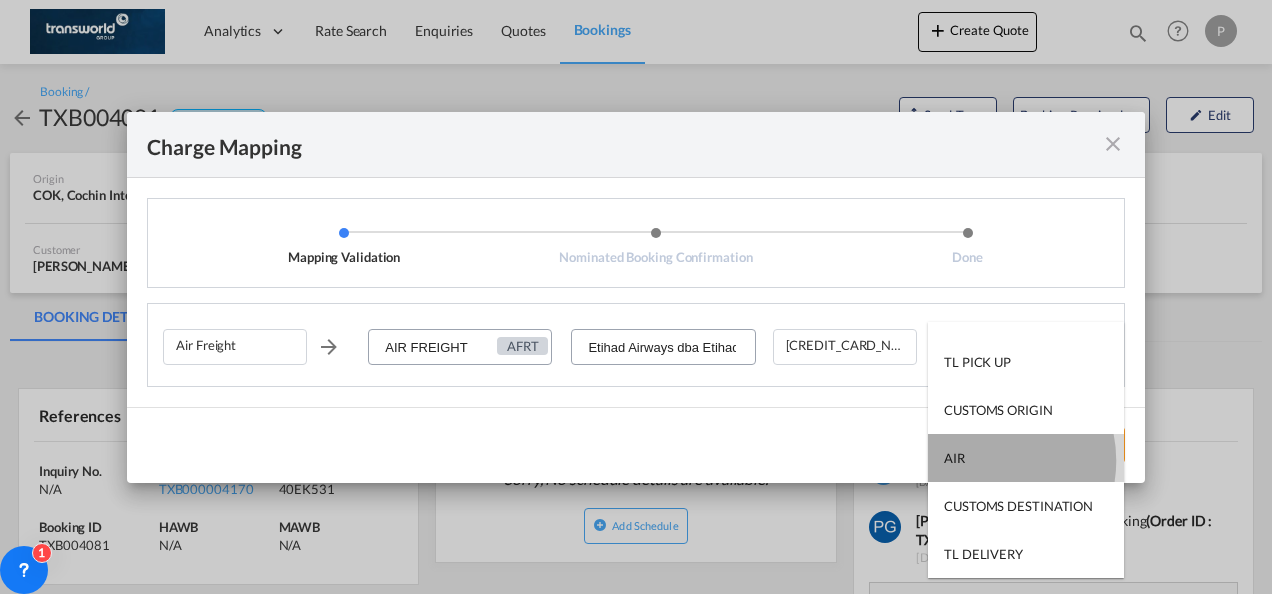 click on "AIR" at bounding box center [1026, 458] 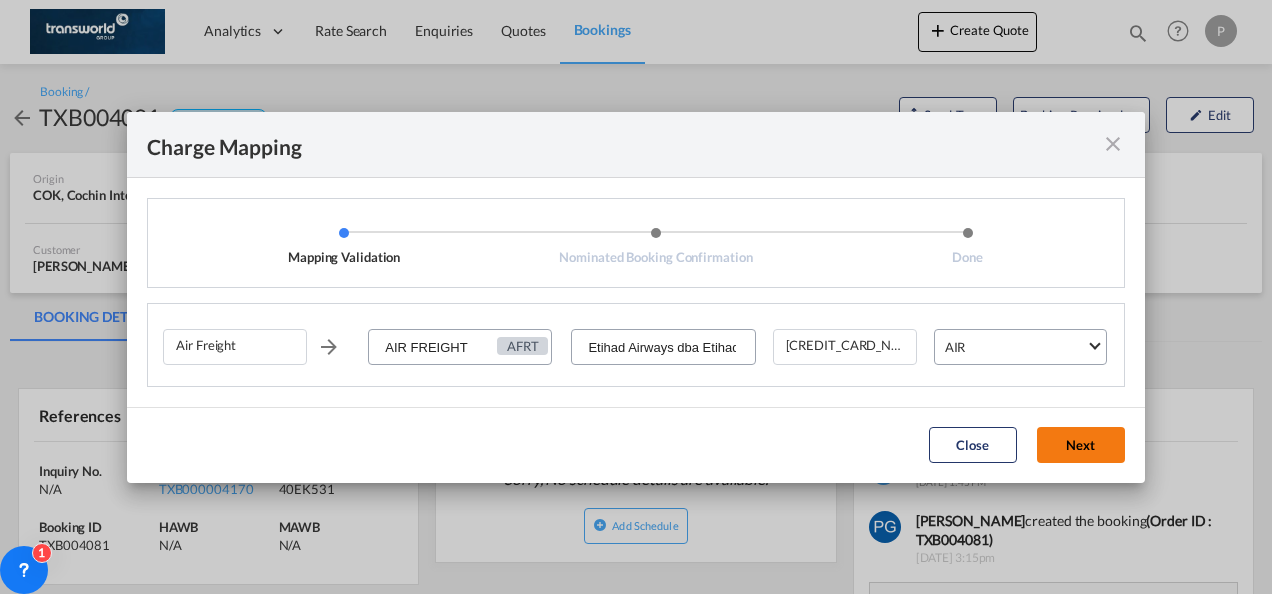 click on "Next" 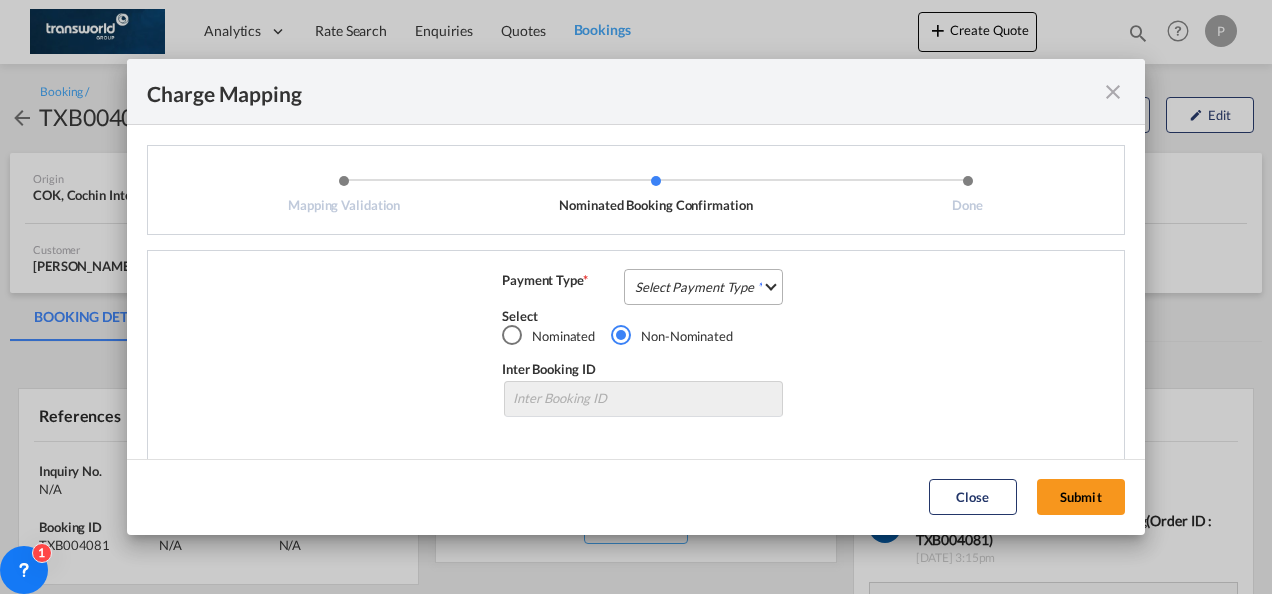 click on "Select Payment Type
COLLECT
PREPAID" at bounding box center (703, 287) 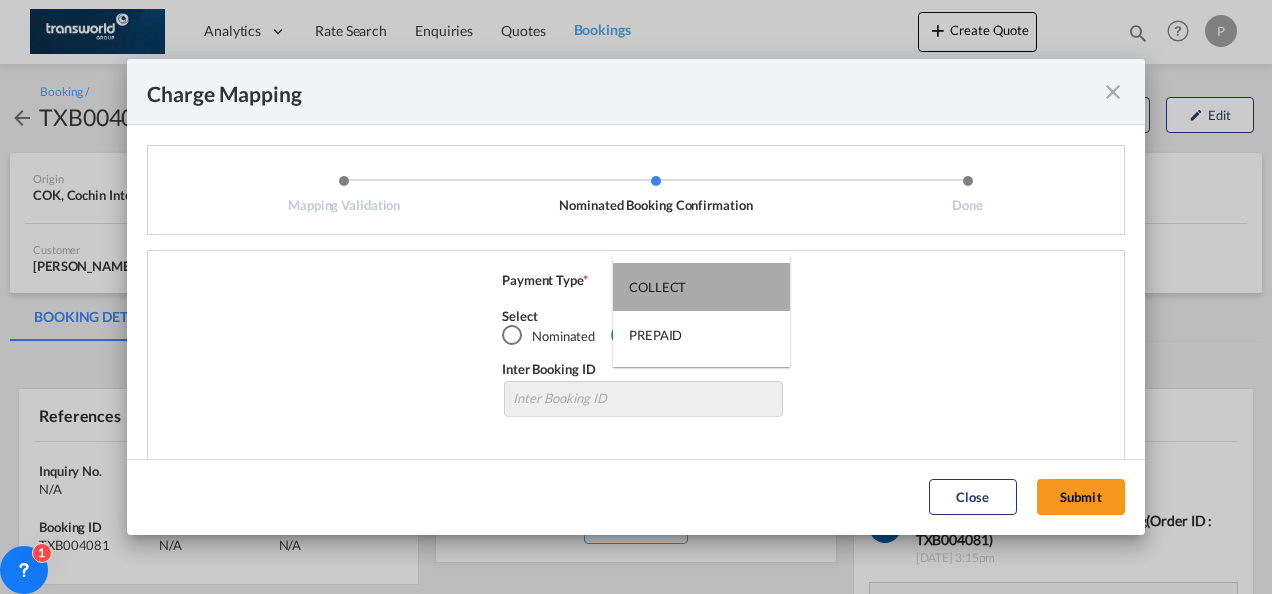 click on "COLLECT" at bounding box center [701, 287] 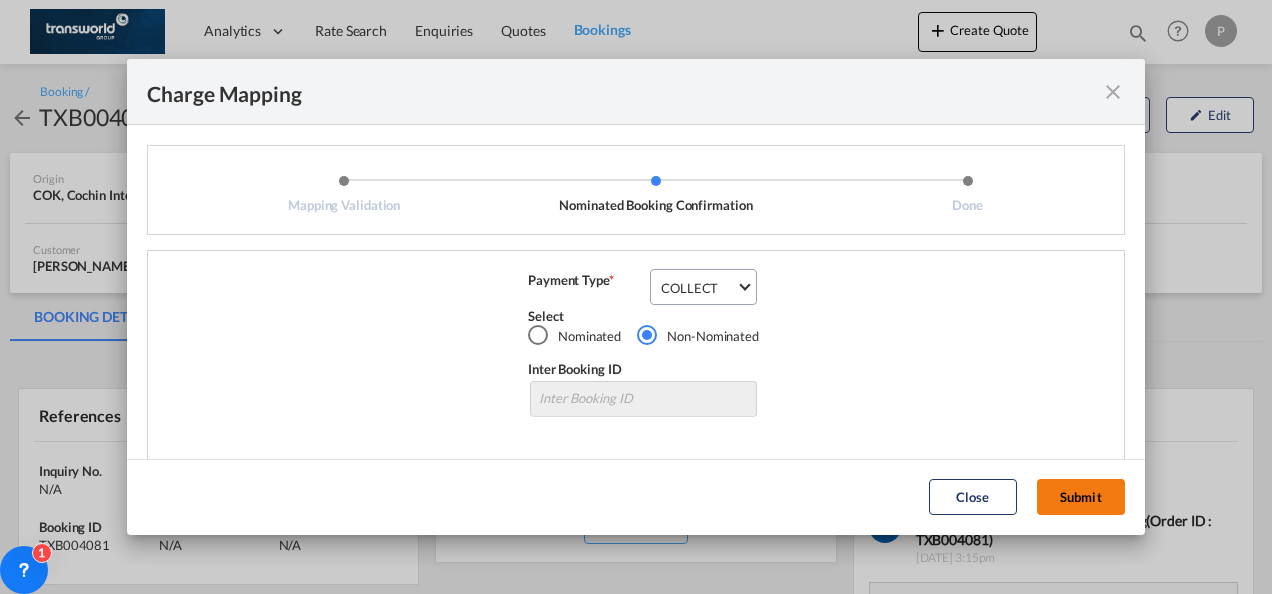 click on "Submit" 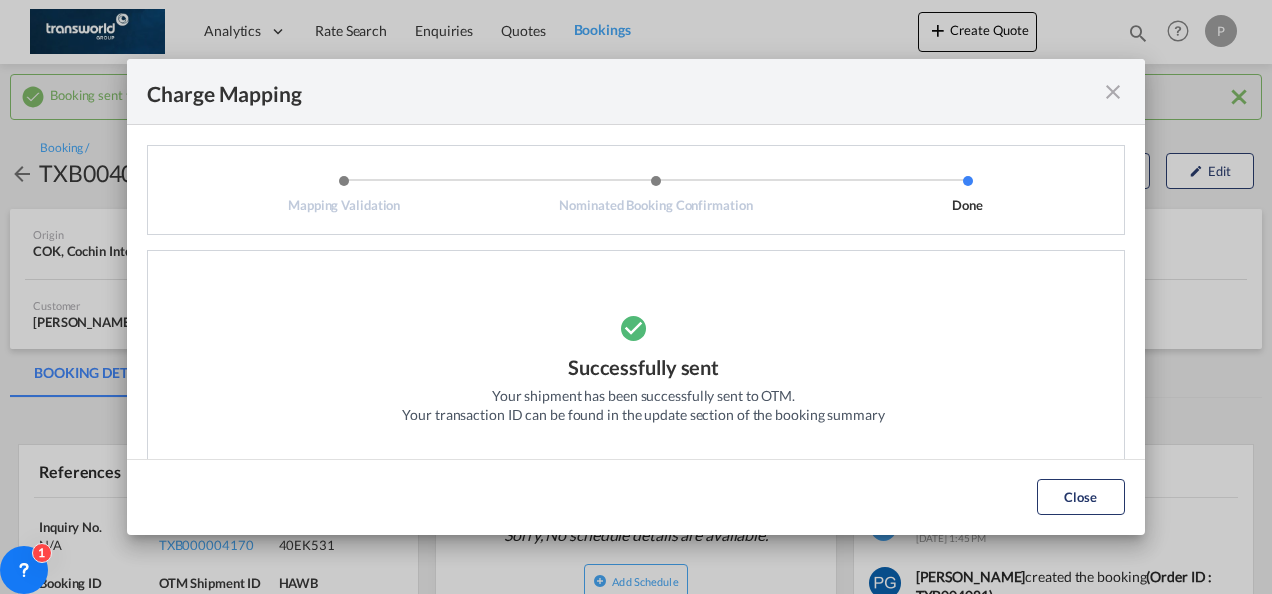 click on "Charge Mapping" at bounding box center (636, 92) 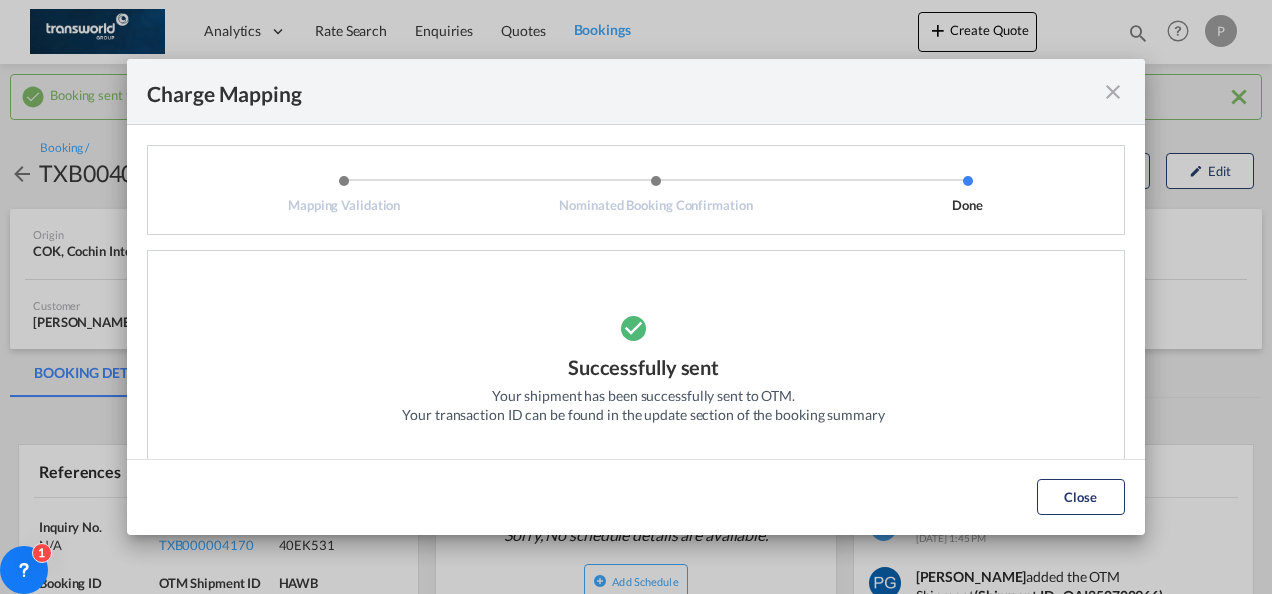 click at bounding box center (1113, 92) 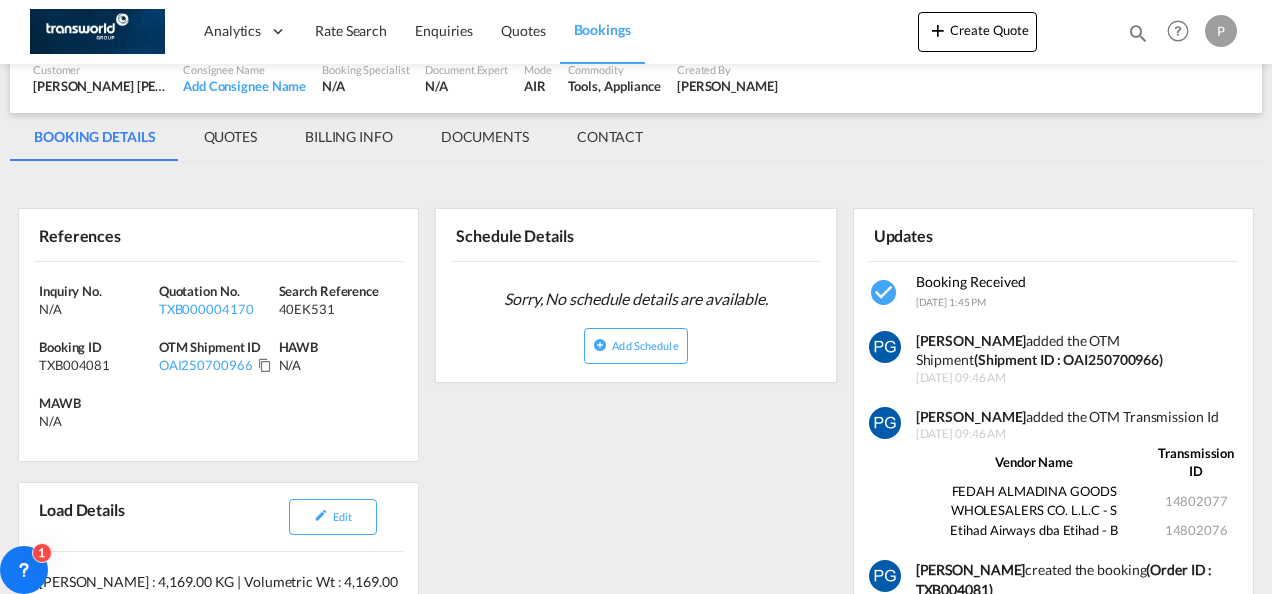 scroll, scrollTop: 237, scrollLeft: 0, axis: vertical 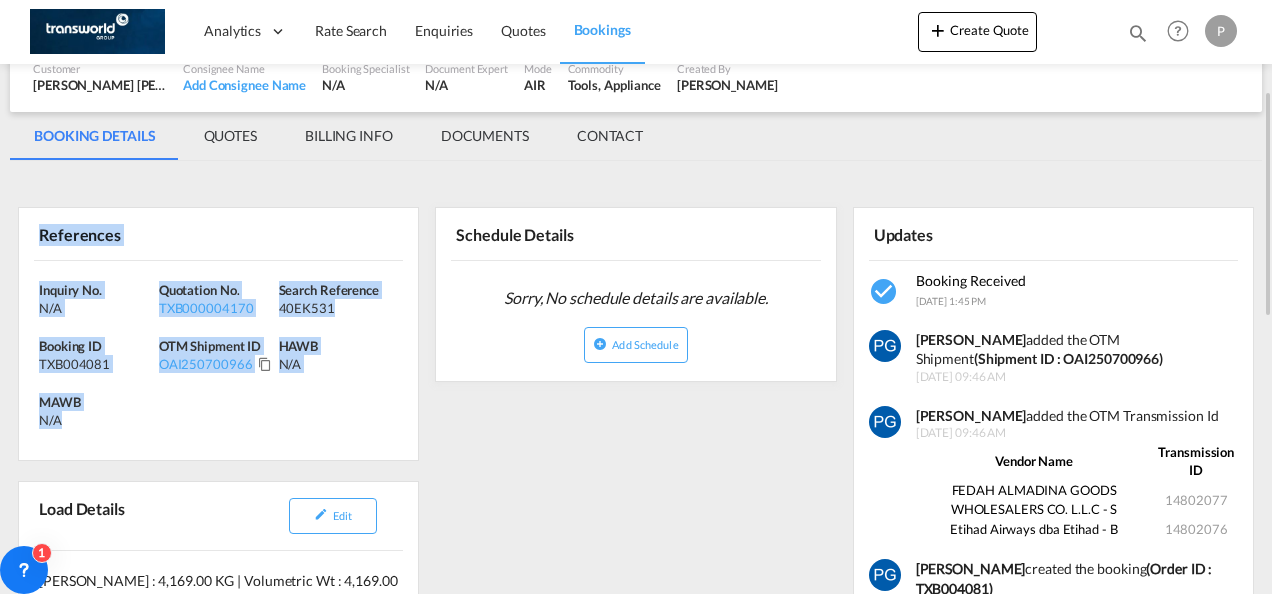 drag, startPoint x: 30, startPoint y: 224, endPoint x: 122, endPoint y: 436, distance: 231.10172 